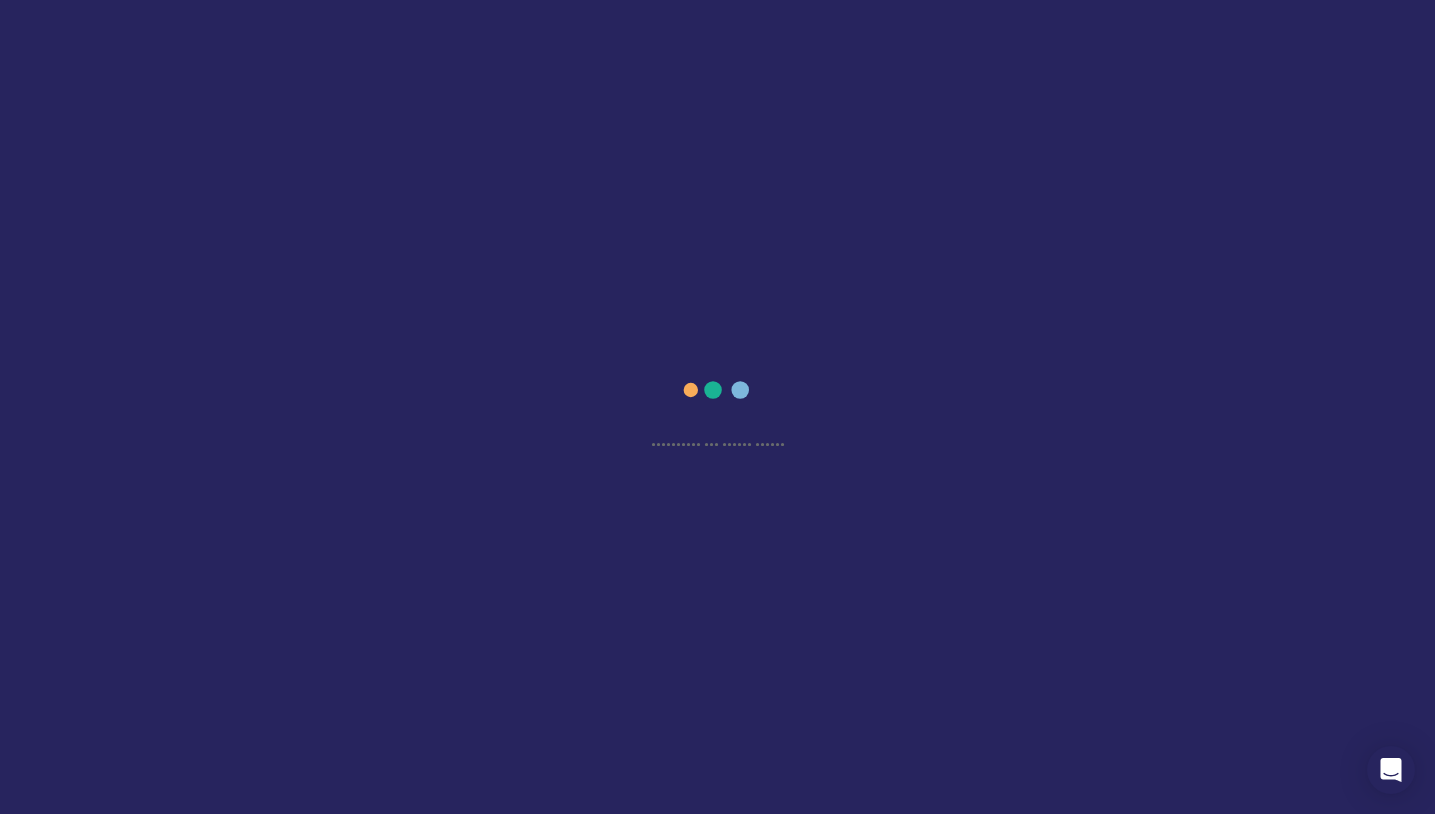 scroll, scrollTop: 0, scrollLeft: 0, axis: both 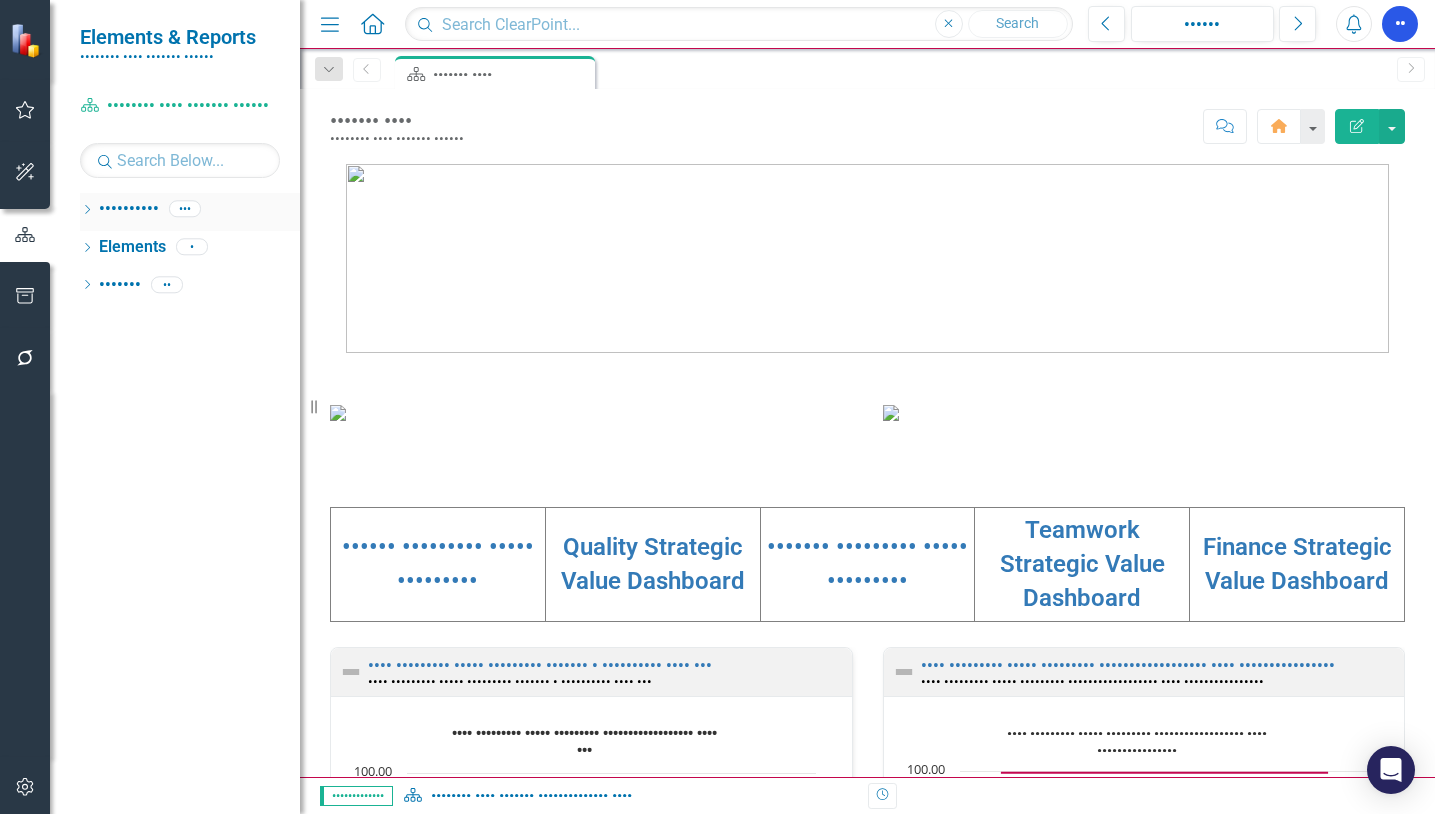 click on "Dropdown" at bounding box center [87, 211] 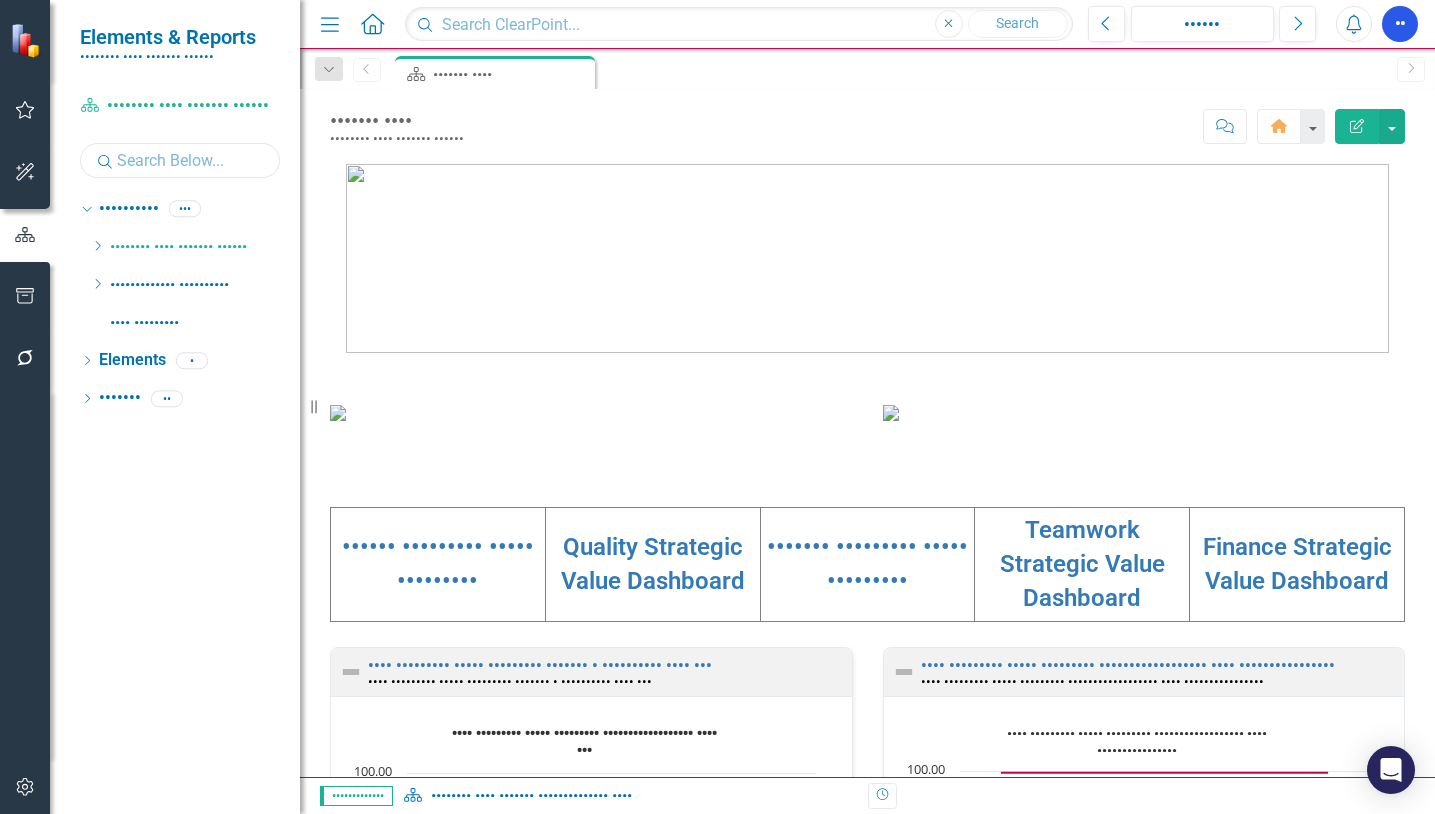 click at bounding box center (180, 160) 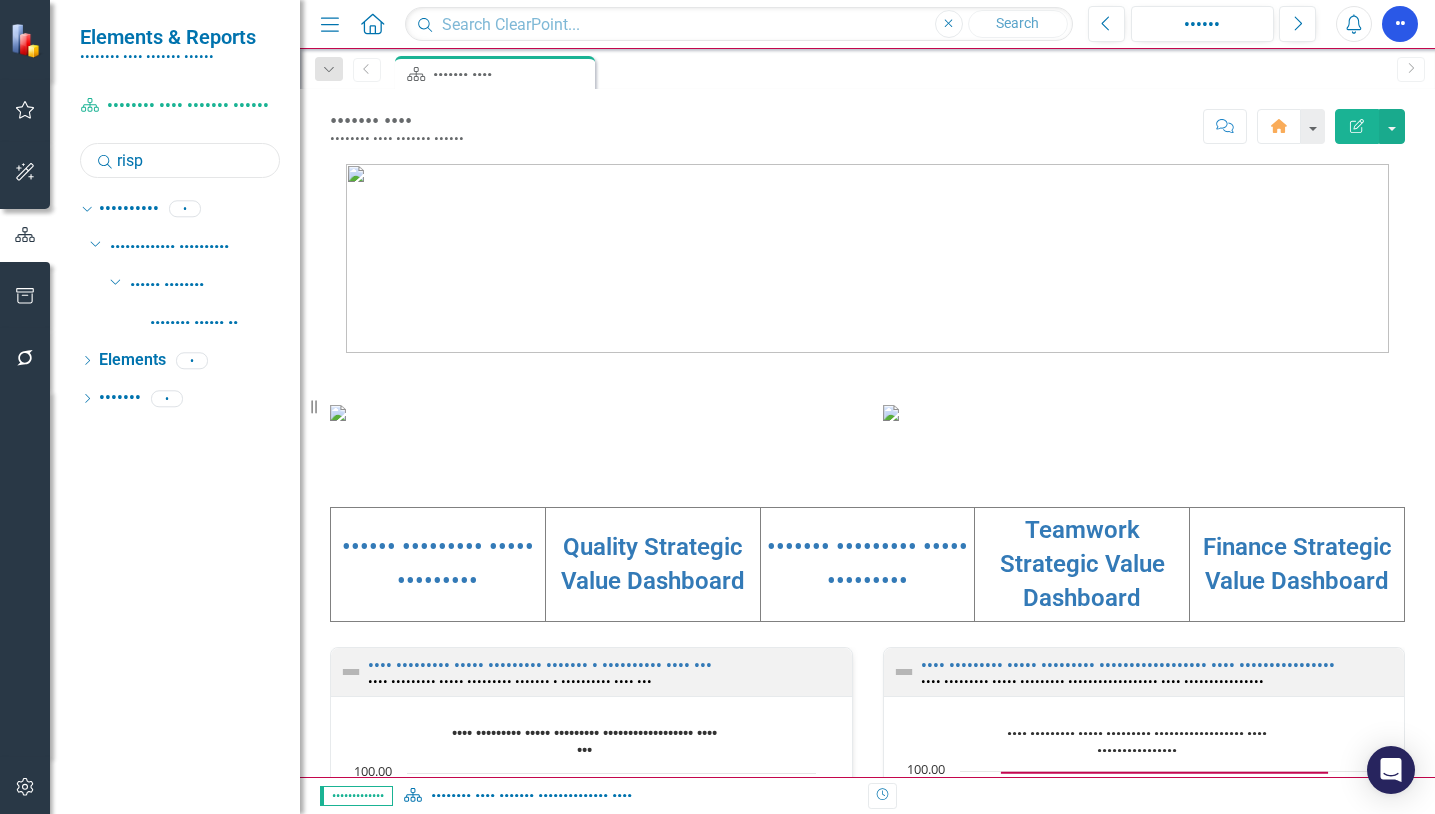 drag, startPoint x: 149, startPoint y: 160, endPoint x: 123, endPoint y: 160, distance: 26 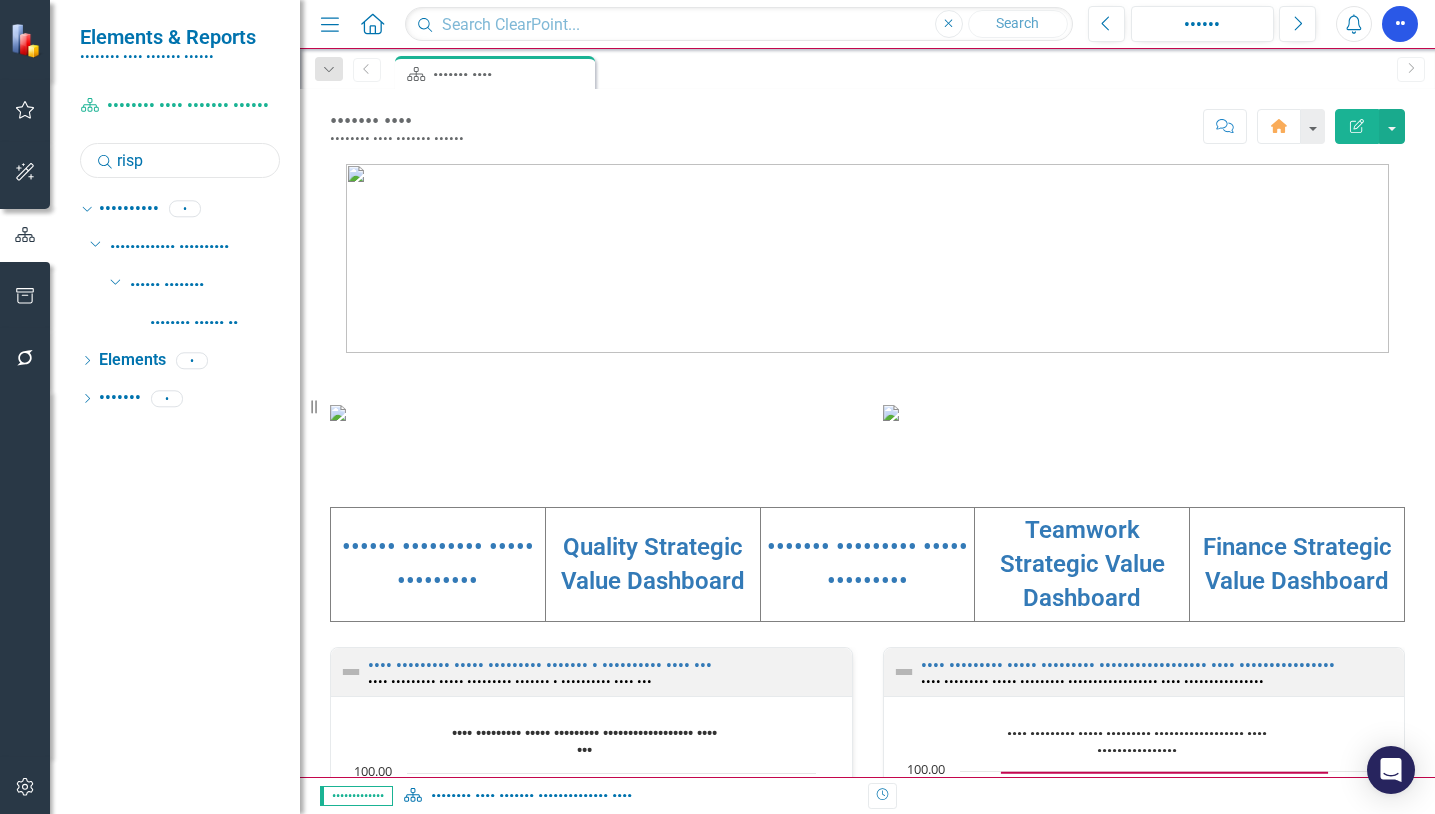click on "risp" at bounding box center (180, 160) 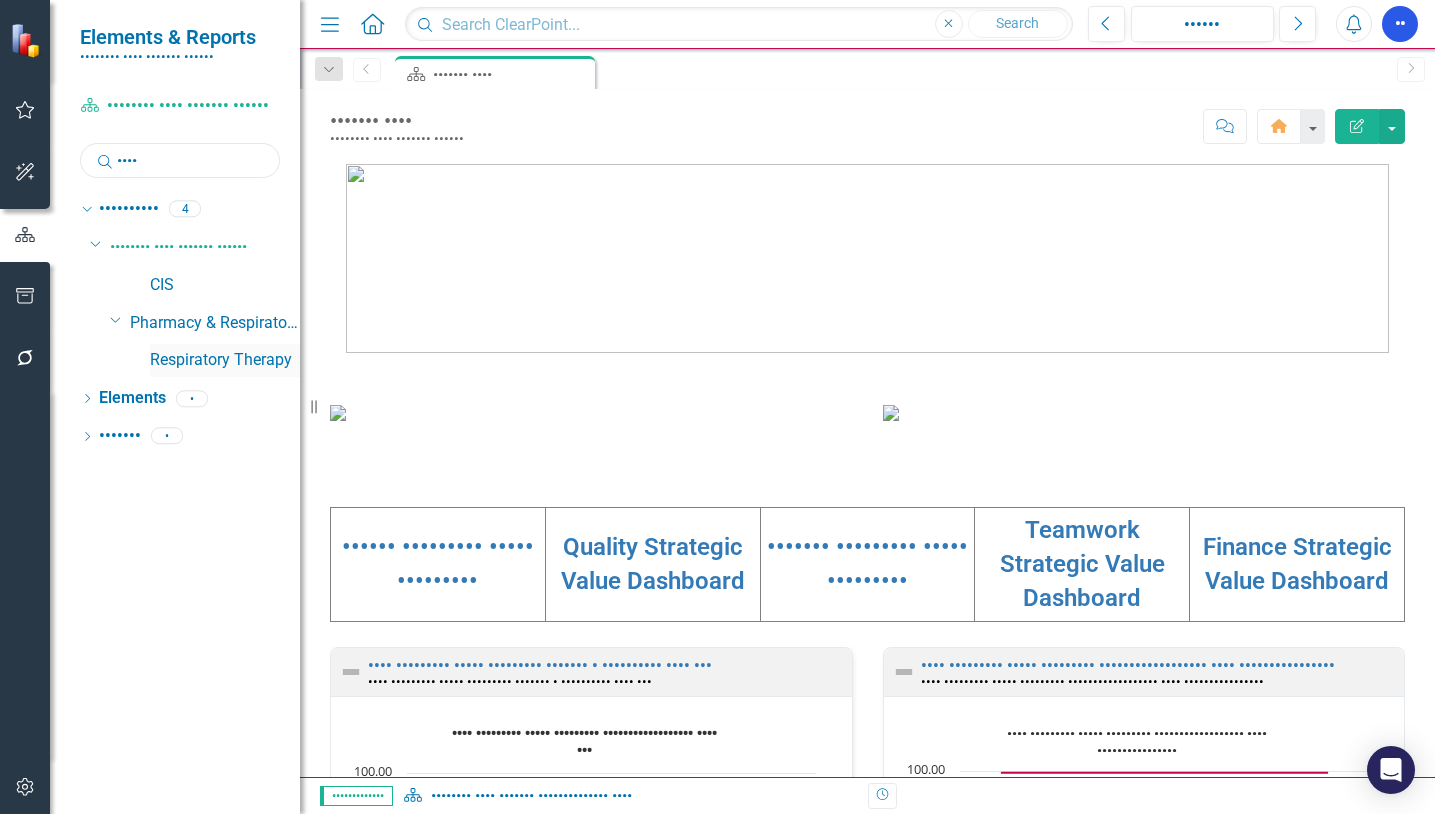 type on "••••" 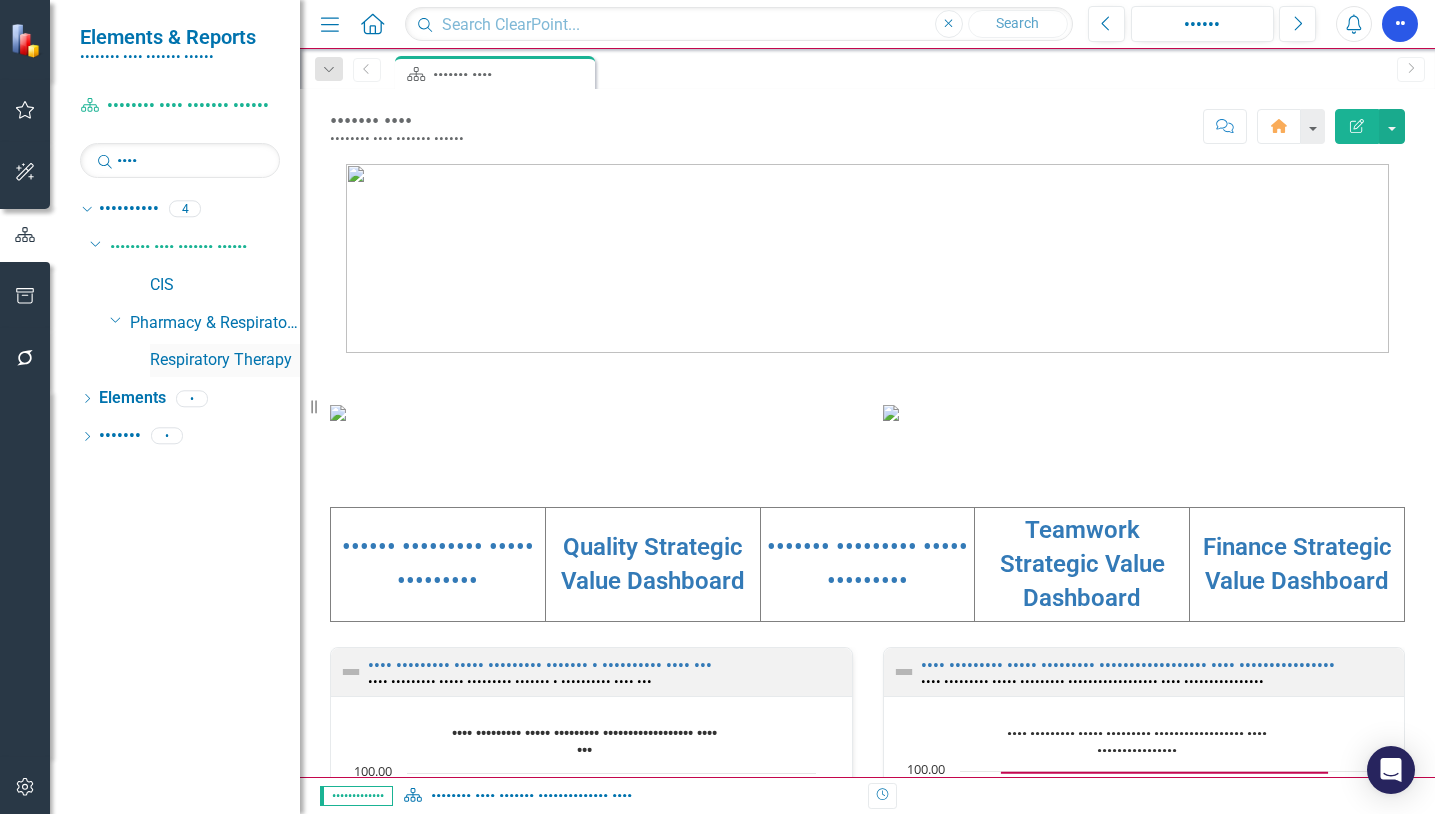 click on "Respiratory Therapy" at bounding box center [225, 360] 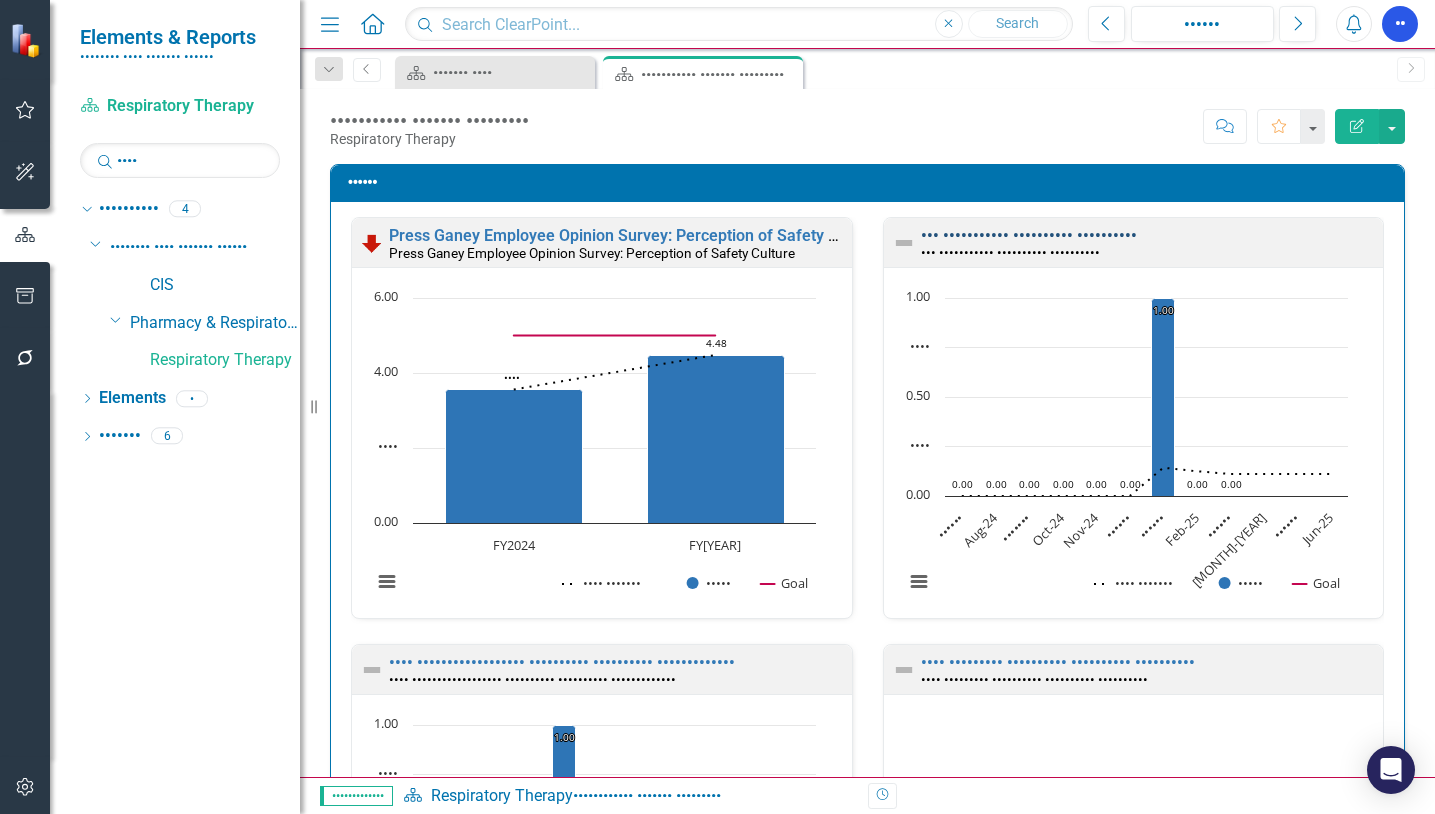 click on "••• ••••••••••• •••••••••• ••••••••••" at bounding box center (1029, 235) 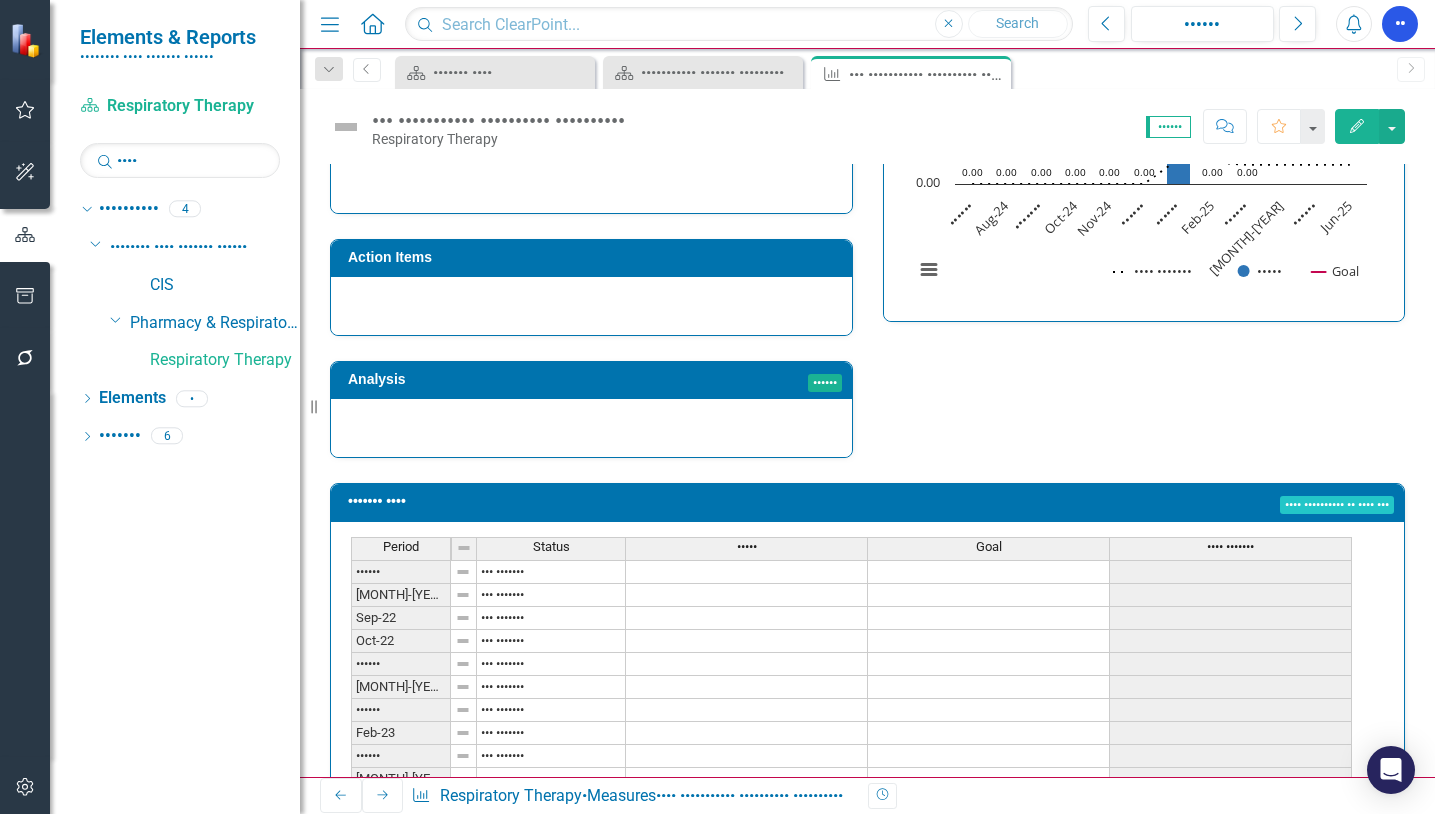 scroll, scrollTop: 681, scrollLeft: 0, axis: vertical 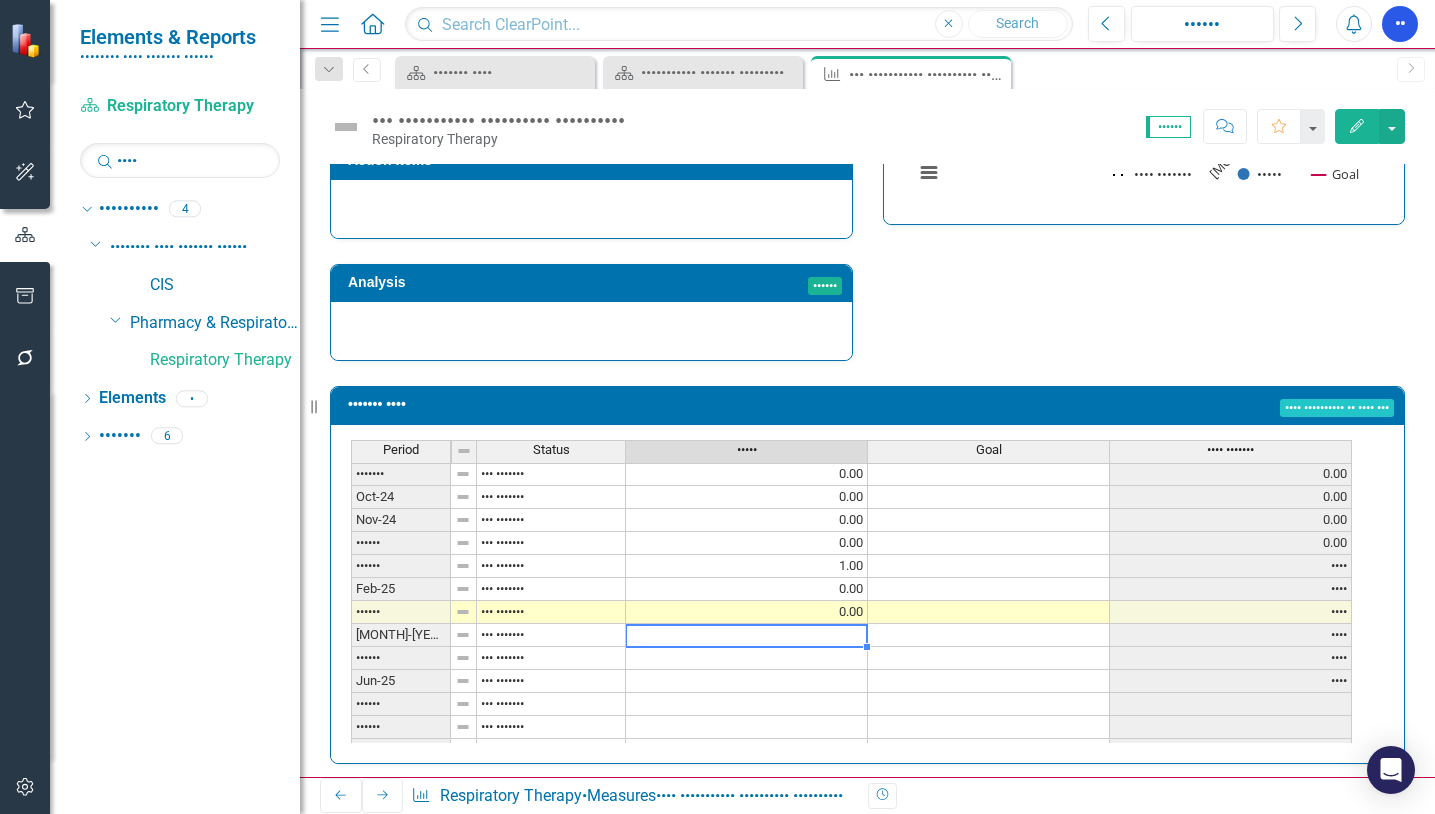 click on "•••••• ••• ••••••• •••• •••• •••••• ••• ••••••• •••• •••• •••••• ••• ••••••• •••• •••• •••••• ••• ••••••• •••• •••• •••••• ••• ••••••• •••• •••• •••••• ••• ••••••• •••• •••• •••••• ••• ••••••• •••• •••• •••••• ••• ••••••• •••• •••• •••••• ••• ••••••• •••• •••• •••••• ••• ••••••• •••• •••• ••••••• ••• ••••••• •••• •••• •••••• ••• ••••••• •••• •••• •••••• ••• ••••••• •••• •••• •••••• ••• ••••••• •••• •••• •••••• ••• ••••••• •••• •••• •••••• ••• ••••••• •••• •••• •••••• ••• ••••••• •••• •••• •••••• ••• ••••••• •••• •••••• ••• ••••••• •••• •••••• ••• ••••••• •••• •••••• ••• ••••••• •••••• ••• ••••••• ••••••• ••• ••••••• •••••• ••• ••••••• •••••• ••• ••••••• •••••• ••• ••••••• •••••• ••• ••••••• •••••• ••• ••••••• •••••• ••• ••••••• •••••• ••• ••••••• •••••• ••• ••••••• •••••• ••• •••••••" at bounding box center (851, 600) 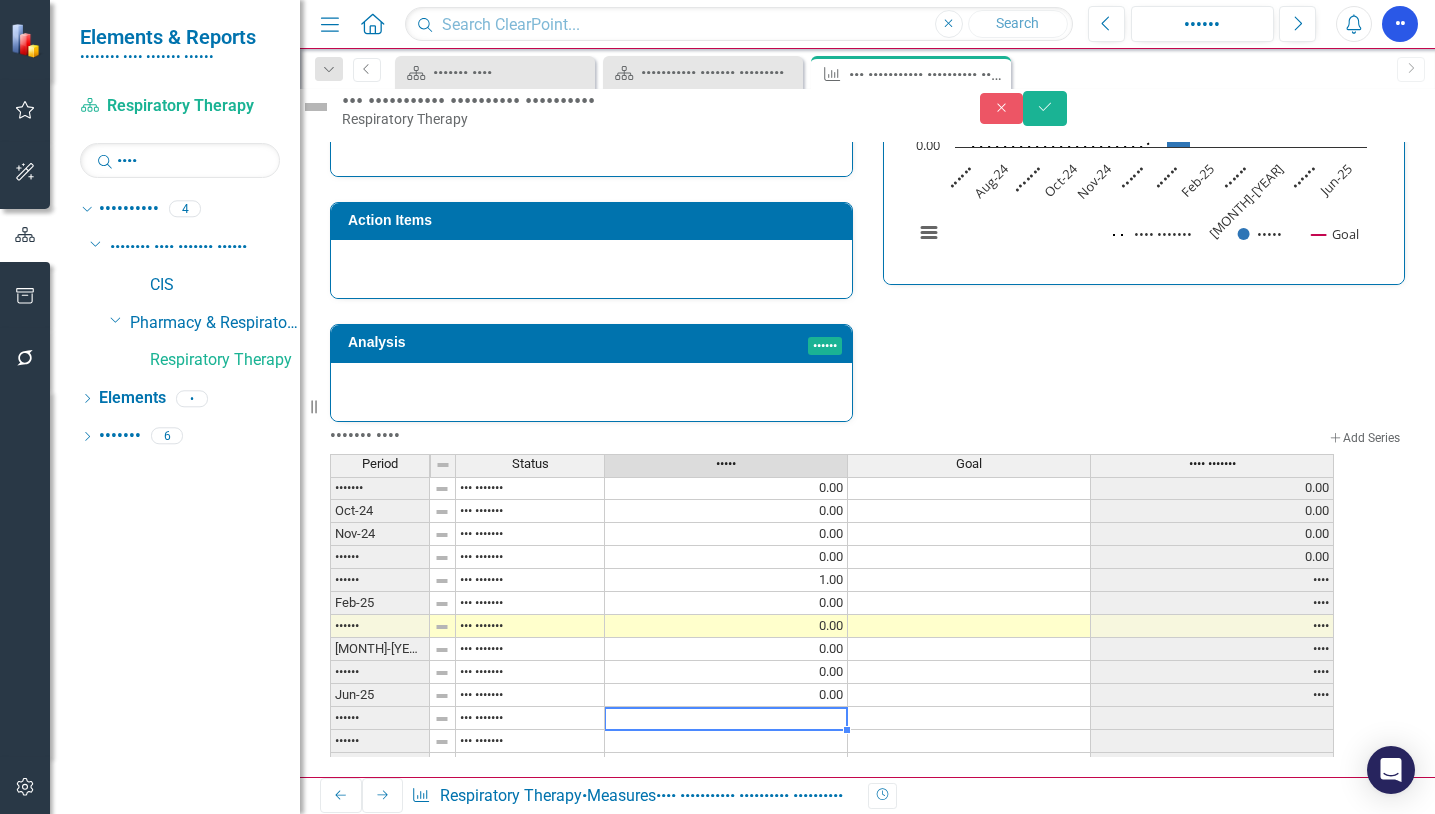 type 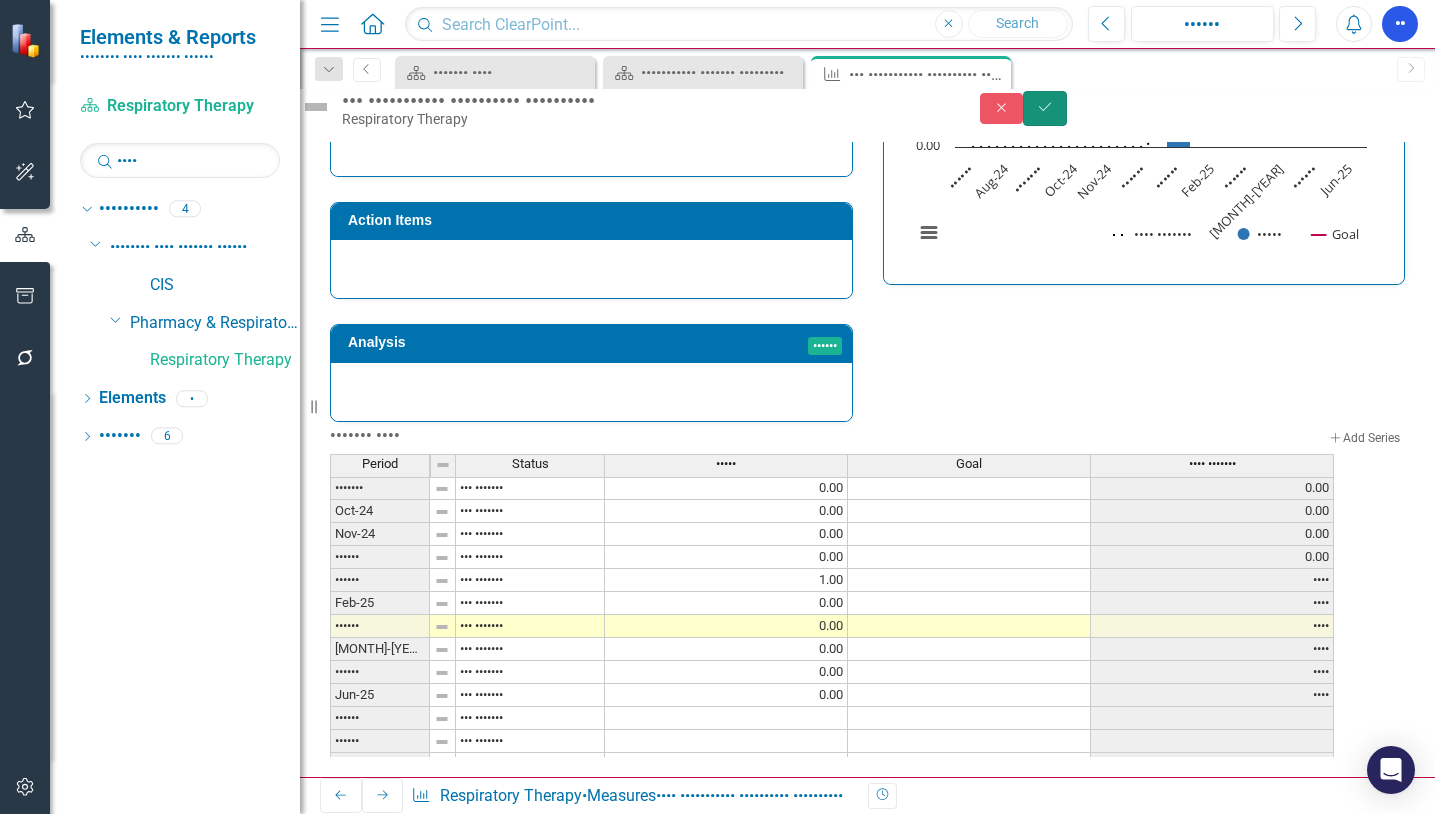 click on "Save" at bounding box center (1045, 108) 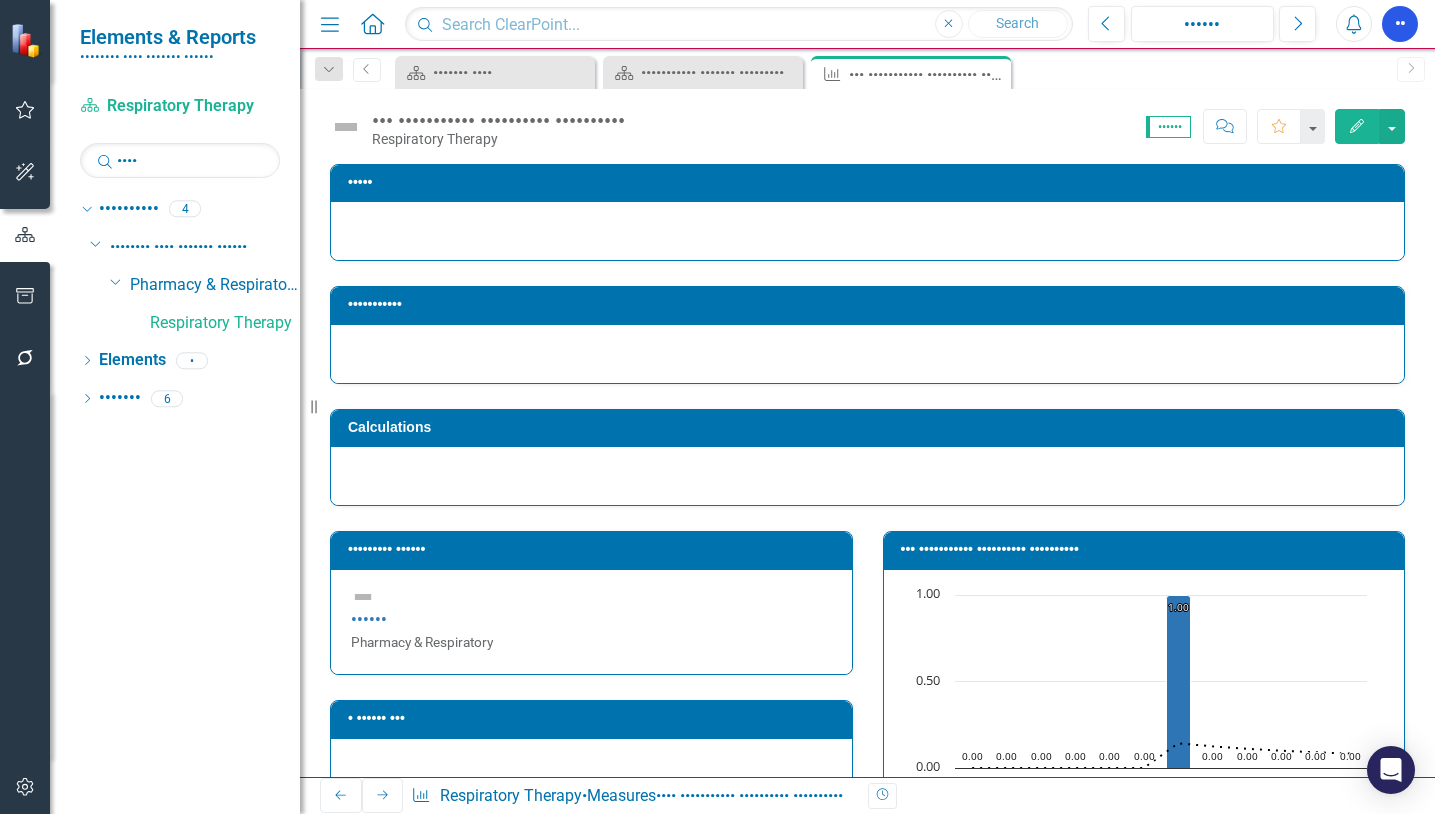click on "••••" at bounding box center [383, 795] 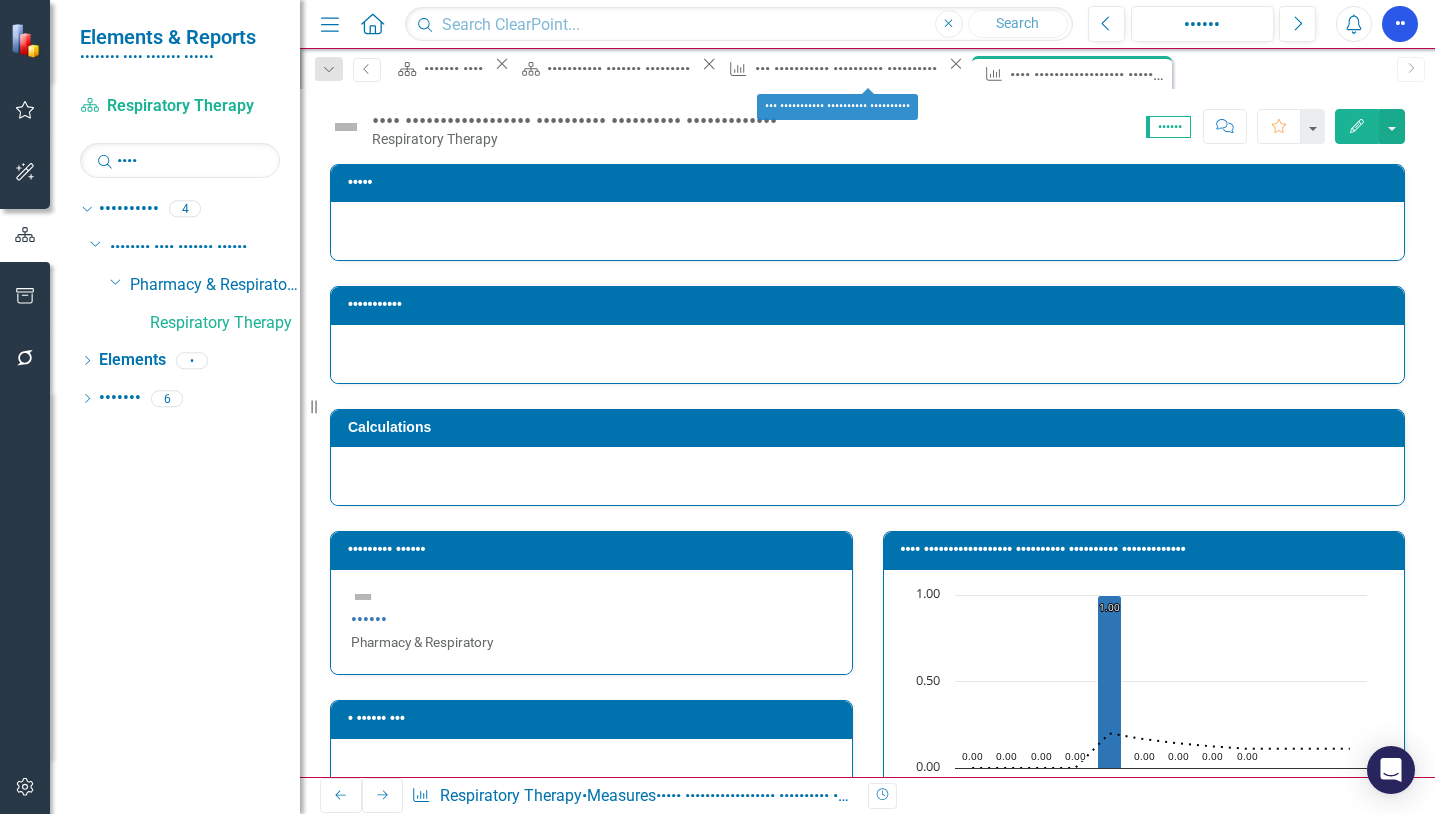 click on "Close" at bounding box center [956, 64] 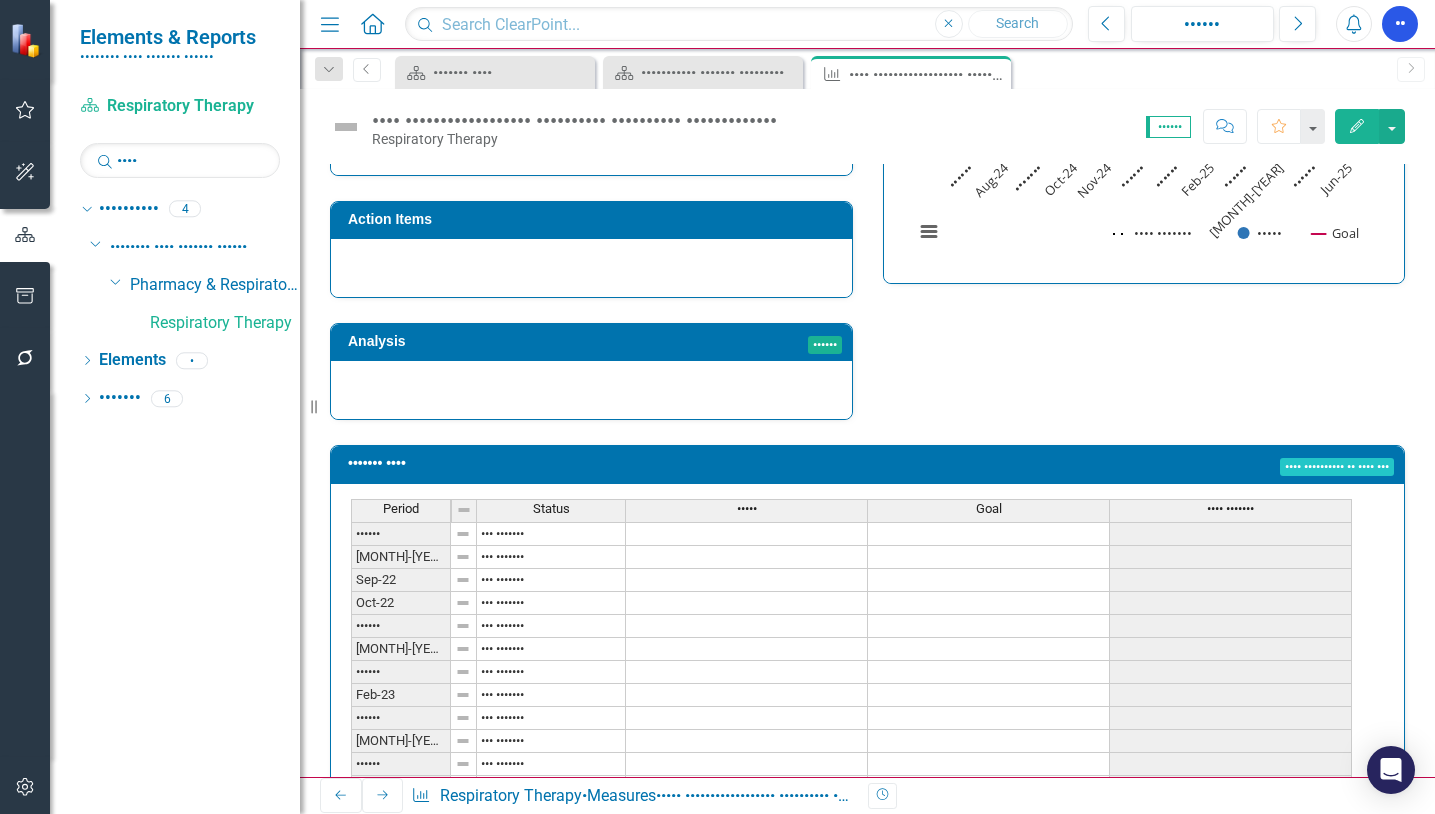 scroll, scrollTop: 681, scrollLeft: 0, axis: vertical 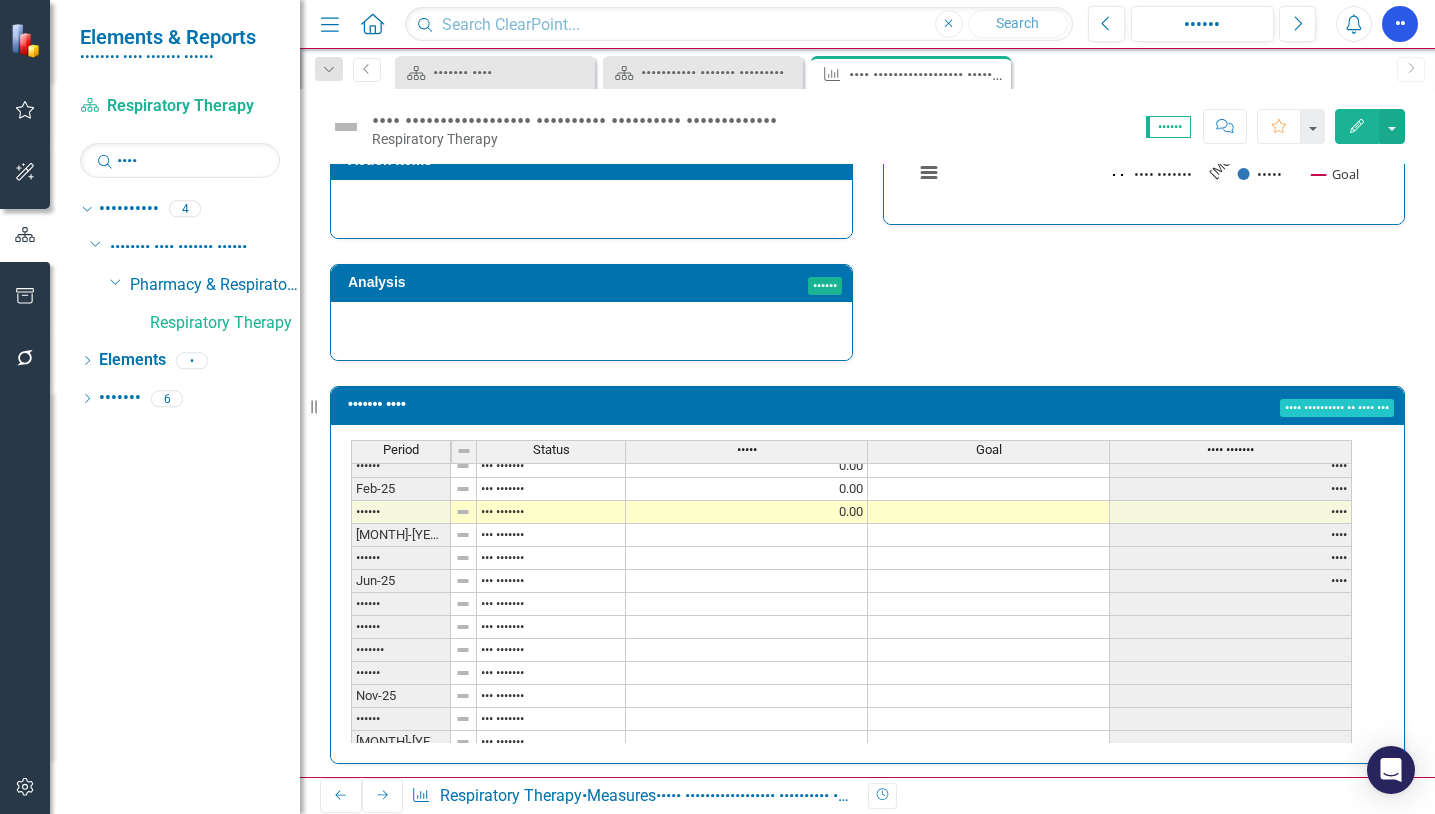 click on "Aug-23 Not Defined 0.00 0.00 Sep-23 Not Defined 0.00 0.00 Oct-23 Not Defined 0.00 0.00 Nov-23 Not Defined 0.00 0.00 Dec-23 Not Defined 0.00 0.00 Jan-24 Not Defined 0.00 0.00 Feb-24 Not Defined 0.00 0.00 Mar-24 Not Defined 0.99 0.11 Apr-24 Not Defined 0.00 0.10 May-24 Not Defined 0.00 0.09 Jun-24 Not Defined 0.00 0.08 Jul-24 Not Defined 0.00 0.00 Aug-24 Not Defined 0.00 0.00 Sept-24 Not Defined 0.00 0.00 Oct-24 Not Defined 0.00 0.00 Nov-24 Not Defined 1.00 0.20 Dec-24 Not Defined 0.00 0.17 Jan-25 Not Defined 0.00 0.14 Feb-25 Not Defined 0.00 0.13 Mar-25 Not Defined 0.00 0.11 Apr-25 Not Defined 0.11 May-25 Not Defined 0.11 Jun-25 Not Defined 0.11 Jul-25 Not Defined Aug-25 Not Defined Sept-25 Not Defined Oct-25 Not Defined Nov-25 Not Defined Dec-25 Not Defined Jan-26 Not Defined Feb-26 Not Defined" at bounding box center (851, 420) 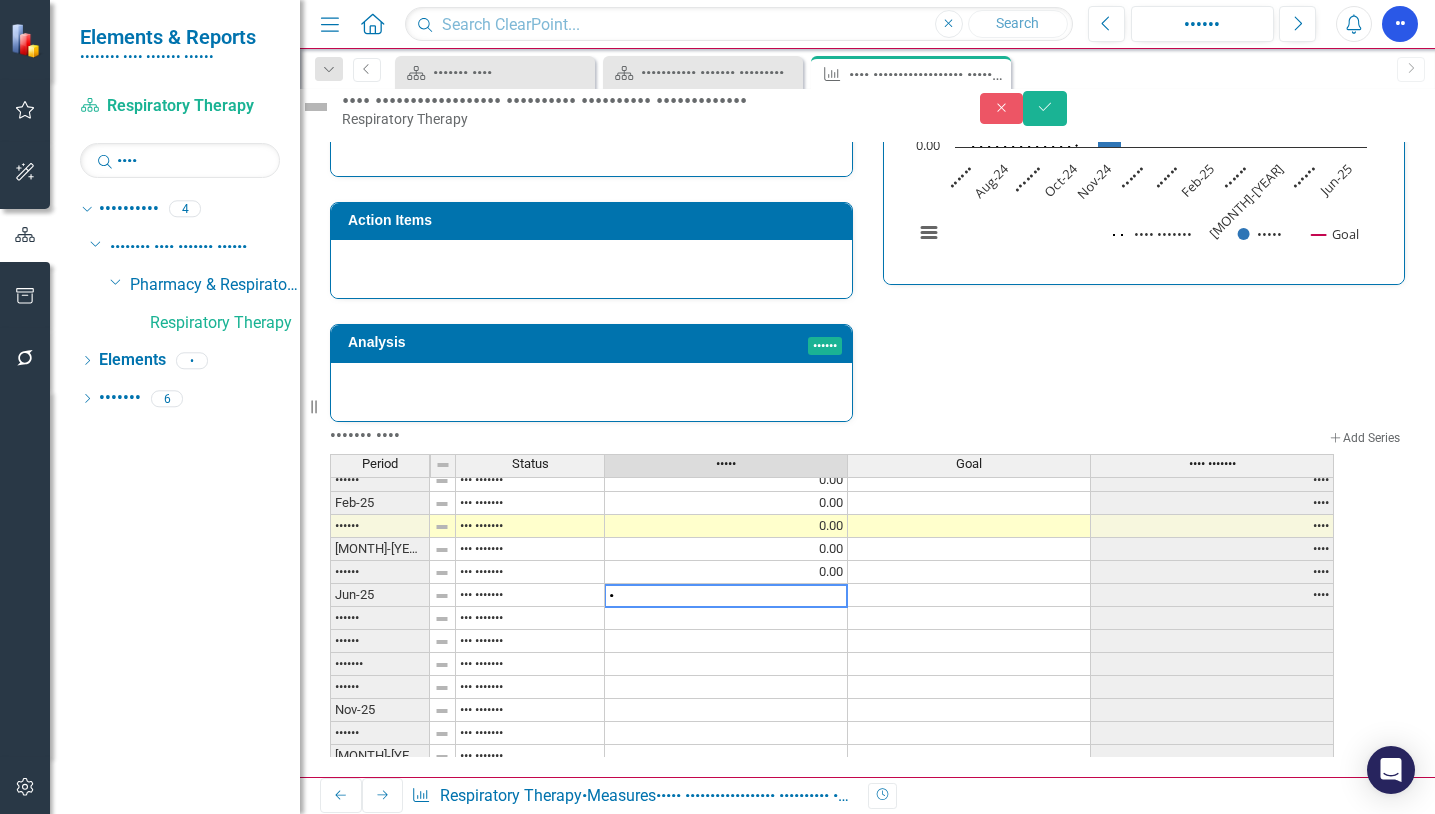 type 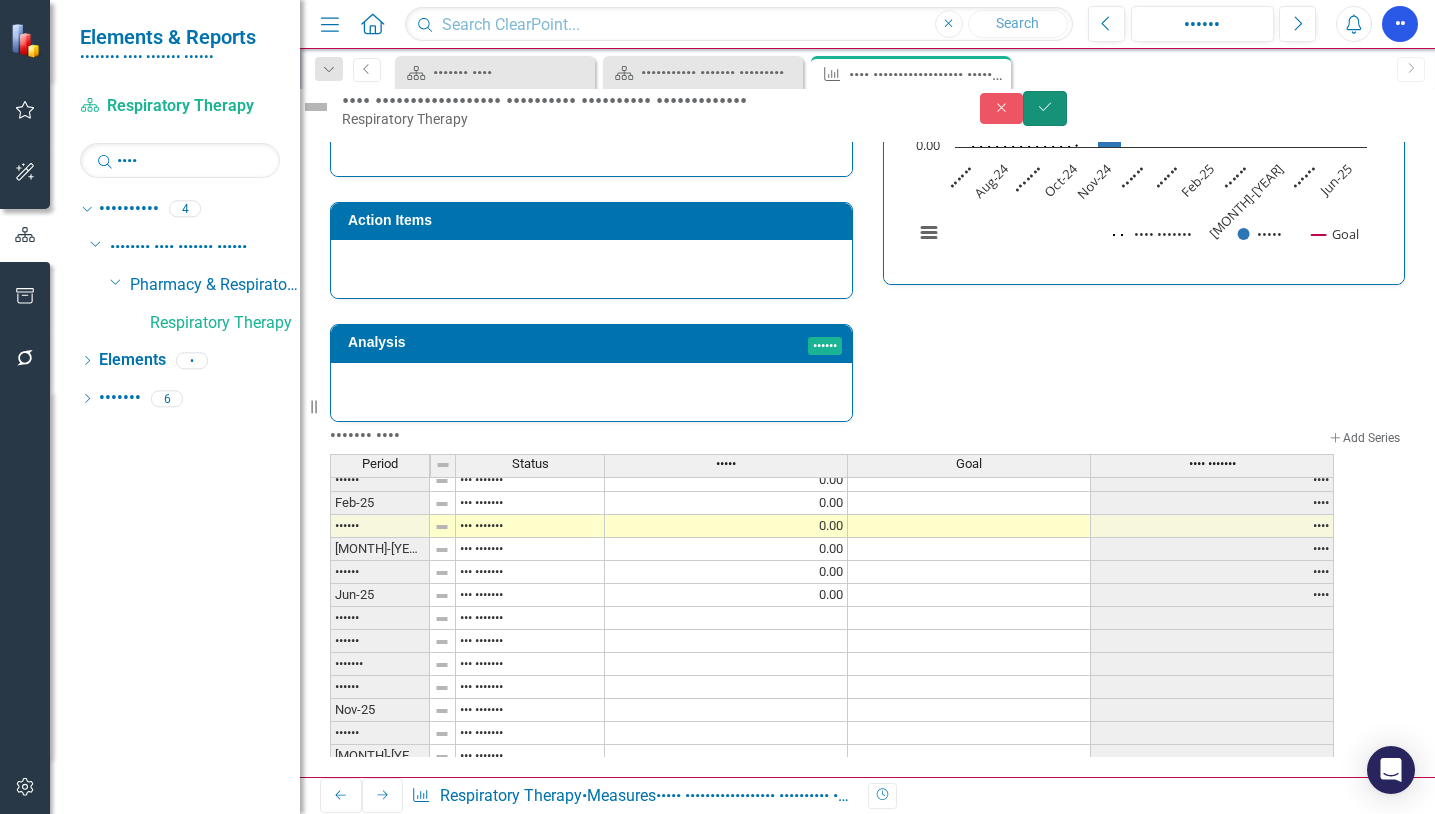 click on "Save" at bounding box center [1045, 108] 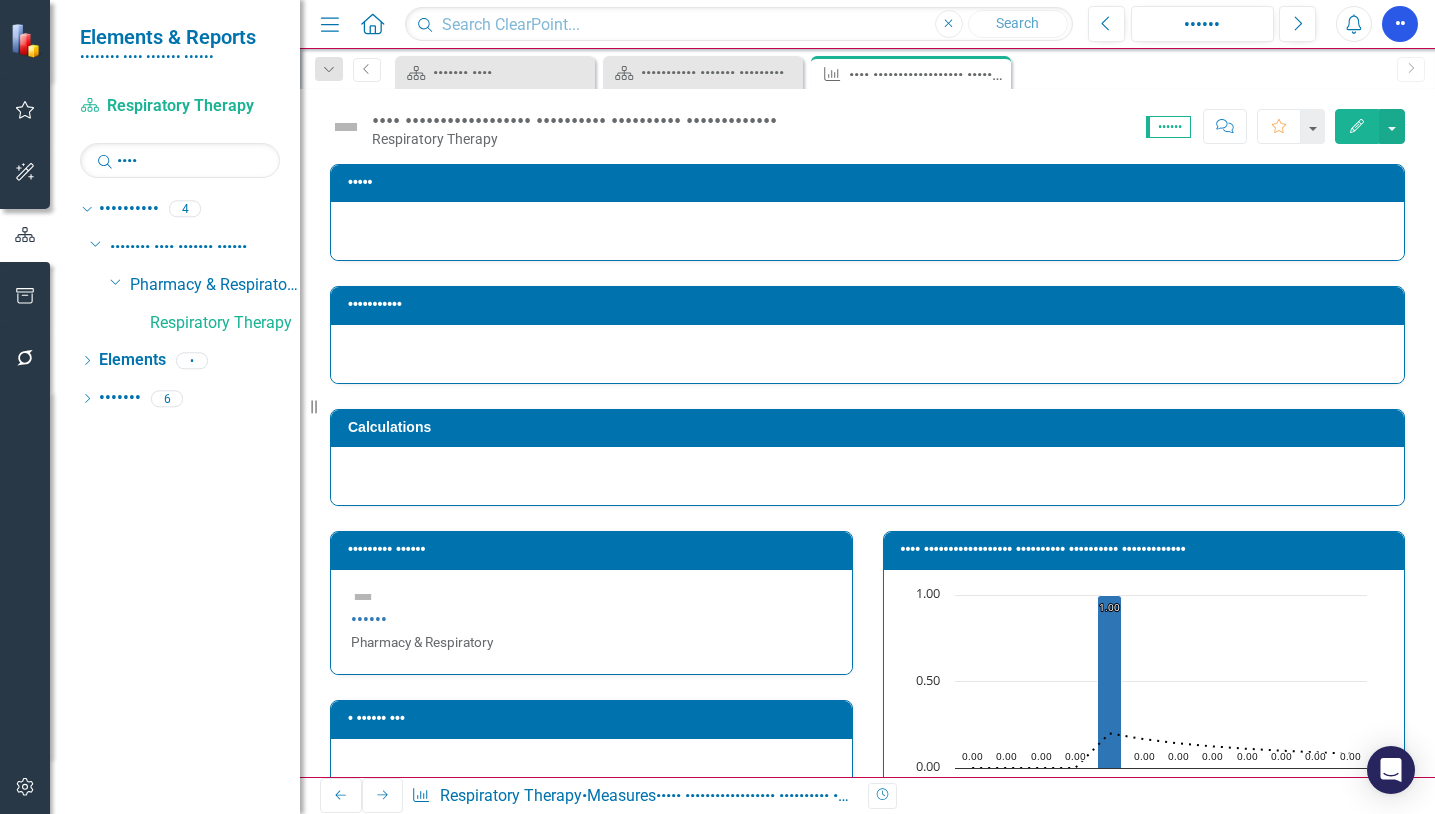 click on "••••" at bounding box center [383, 795] 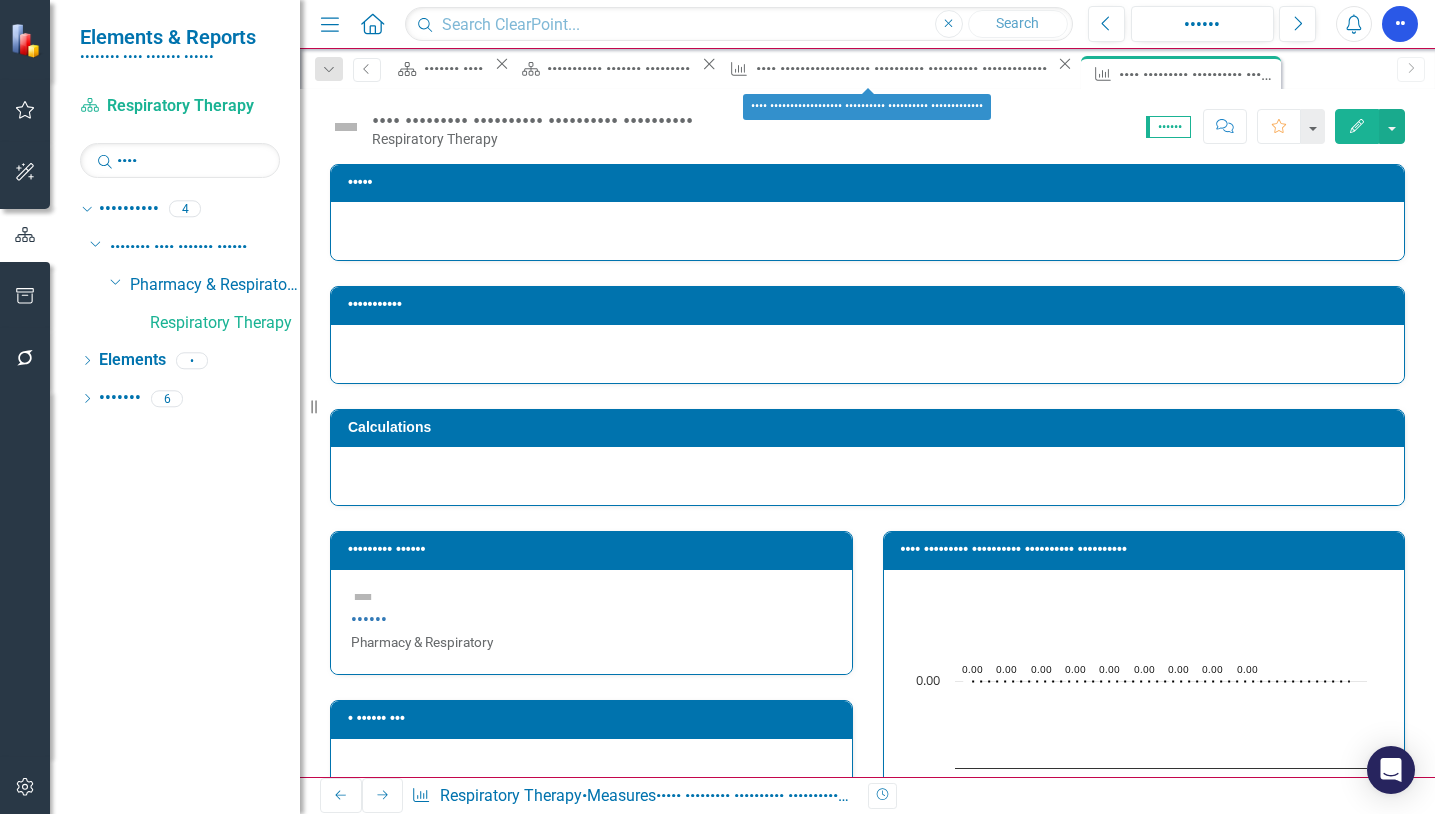 click on "Close" at bounding box center [1065, 64] 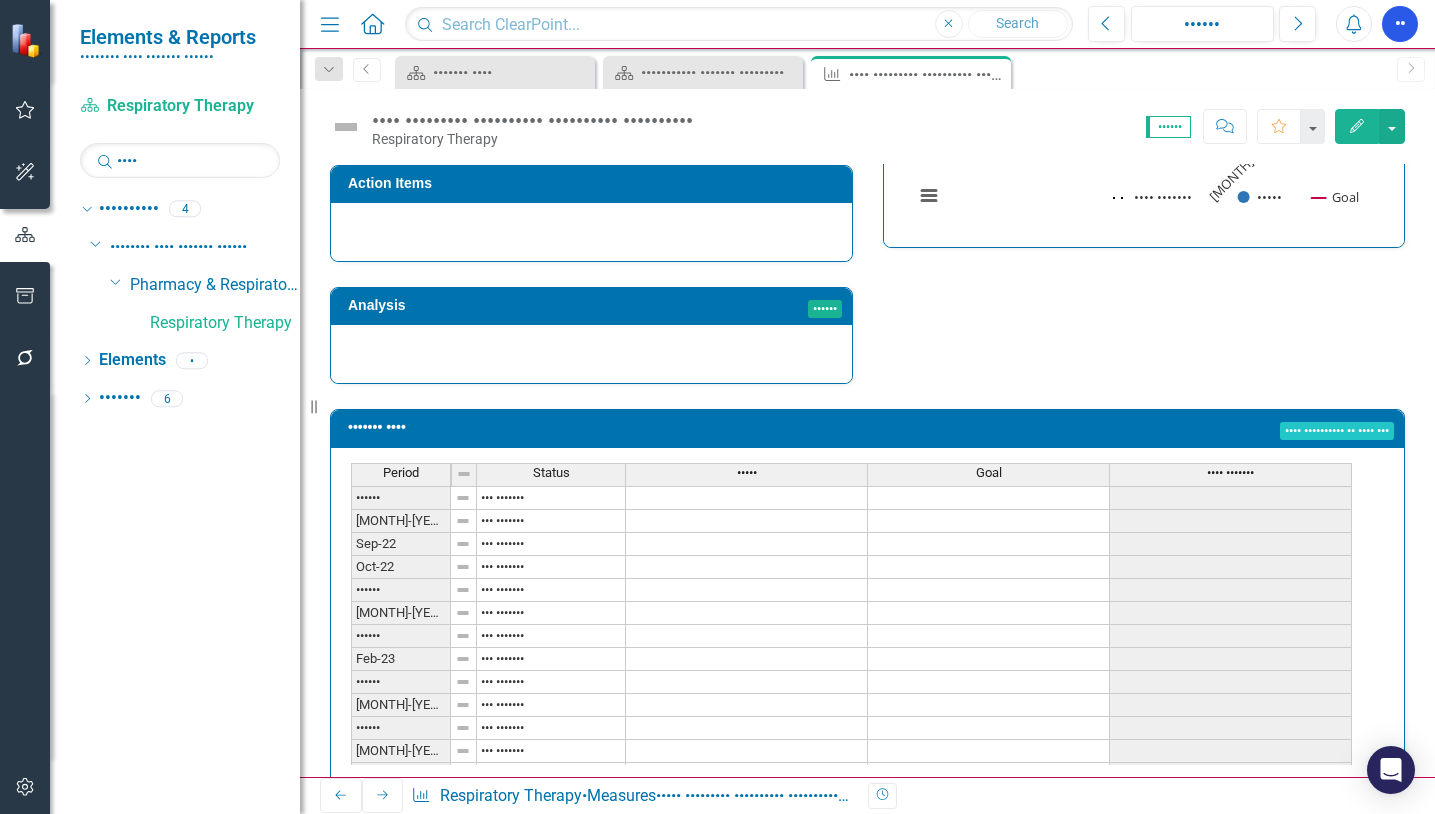 scroll, scrollTop: 681, scrollLeft: 0, axis: vertical 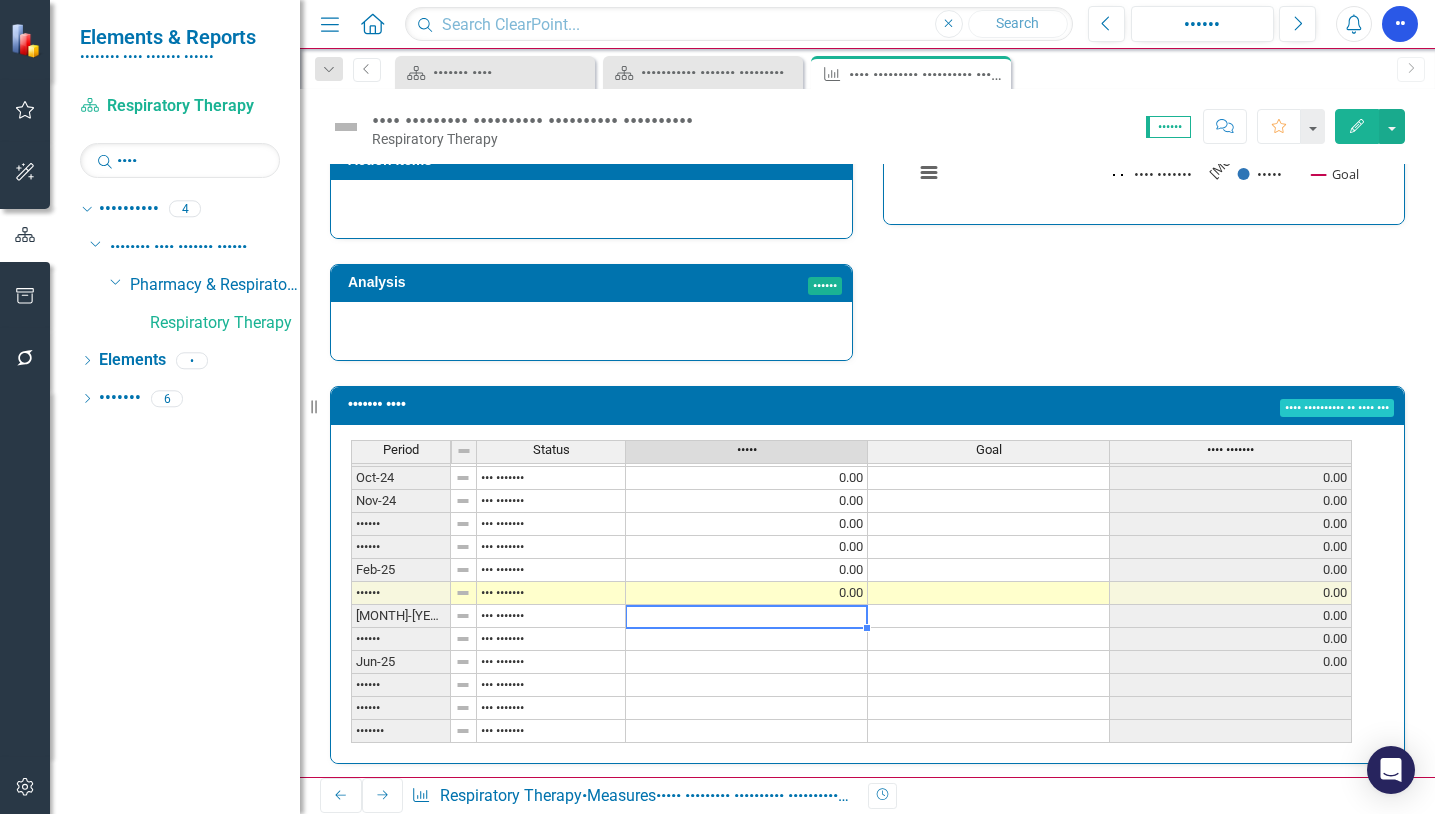 click on "•••••• ••• ••••••• •••• •••• •••••• ••• ••••••• •••• •••• •••••• ••• ••••••• •••• •••• •••••• ••• ••••••• •••• •••• •••••• ••• ••••••• •••• •••• •••••• ••• ••••••• •••• •••• •••••• ••• ••••••• •••• •••• •••••• ••• ••••••• •••• •••• •••••• ••• ••••••• •••• •••• •••••• ••• ••••••• •••• •••• •••••• ••• ••••••• •••• •••• •••••• ••• ••••••• •••• •••• •••••• ••• ••••••• •••• •••• ••••••• ••• ••••••• •••• •••• •••••• ••• ••••••• •••• •••• •••••• ••• ••••••• •••• •••• •••••• ••• ••••••• •••• •••• •••••• ••• ••••••• •••• •••• •••••• ••• ••••••• •••• •••• •••••• ••• ••••••• •••• •••• •••••• ••• ••••••• •••• •••••• ••• ••••••• •••• •••••• ••• ••••••• •••• •••••• ••• ••••••• •••••• ••• ••••••• ••••••• ••• ••••••• •••••• ••• ••••••• •••••• ••• ••••••• •••••• ••• ••••••• •••••• ••• ••••••• •••••• ••• •••••••" at bounding box center [851, 501] 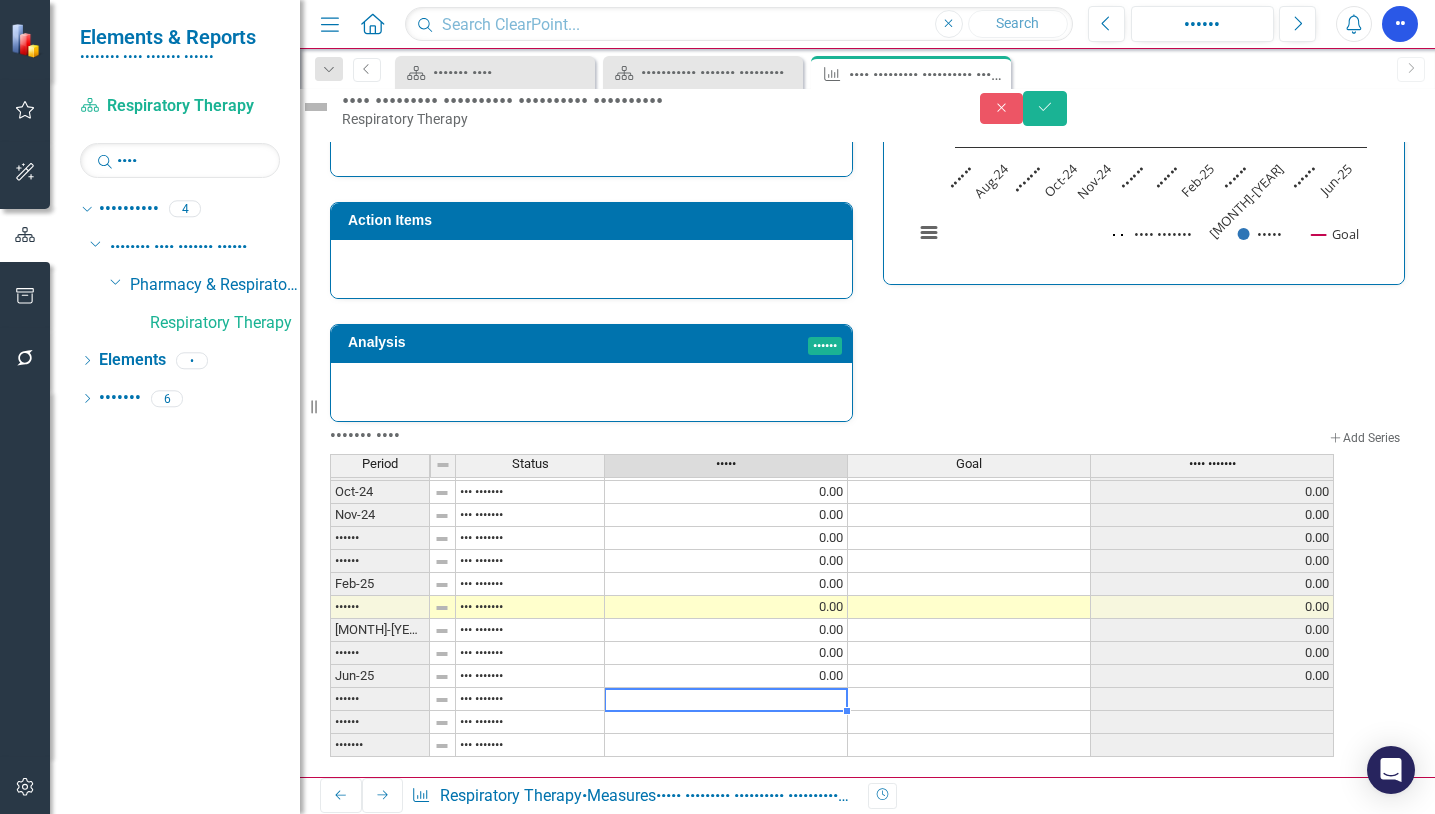 type 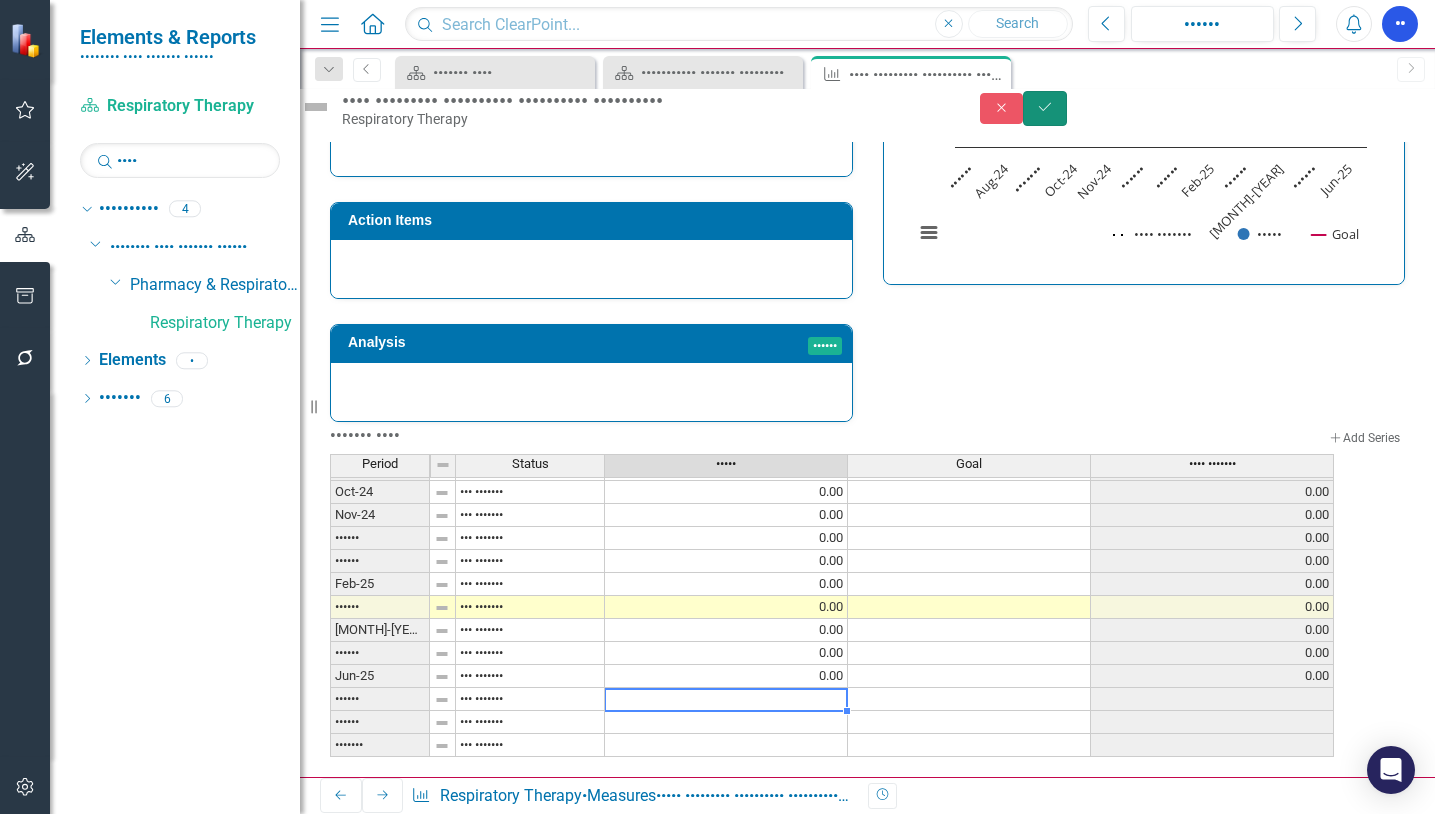 click on "Save" at bounding box center (1045, 107) 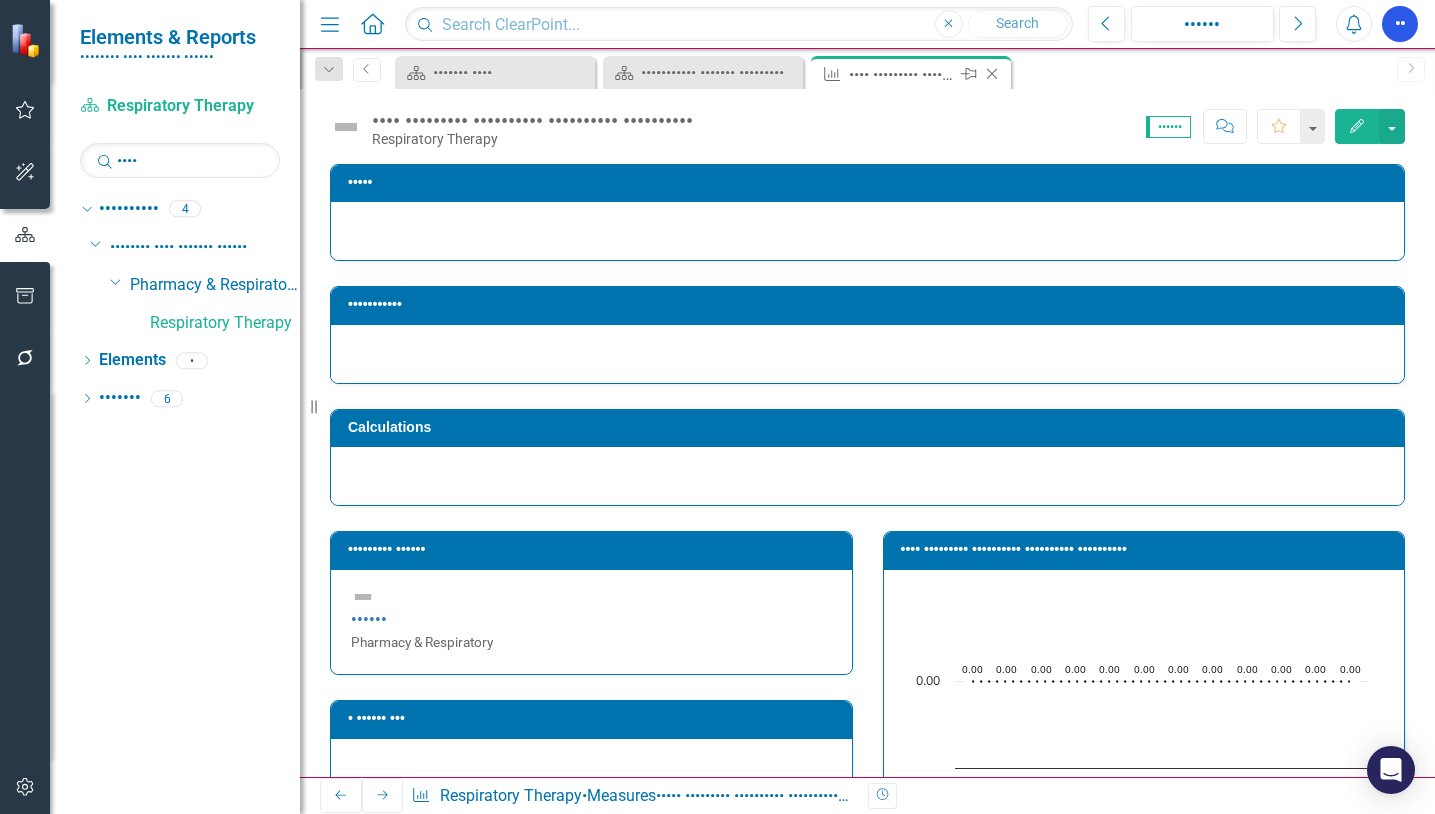 click at bounding box center (992, 74) 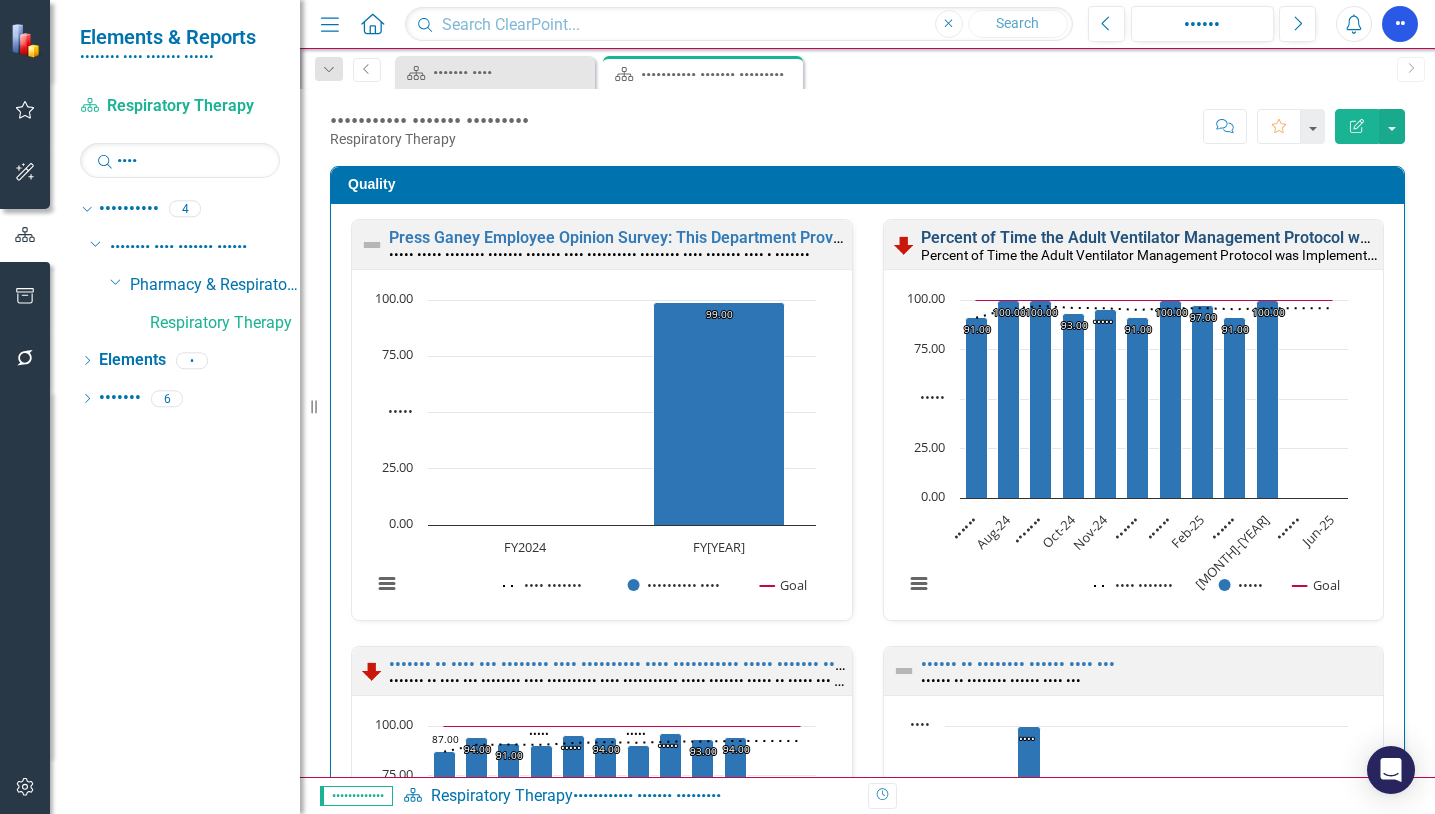 click on "Percent of Time the Adult Ventilator Management Protocol was Implemented on ICU Patients(Leading Indicator)" at bounding box center [1325, 237] 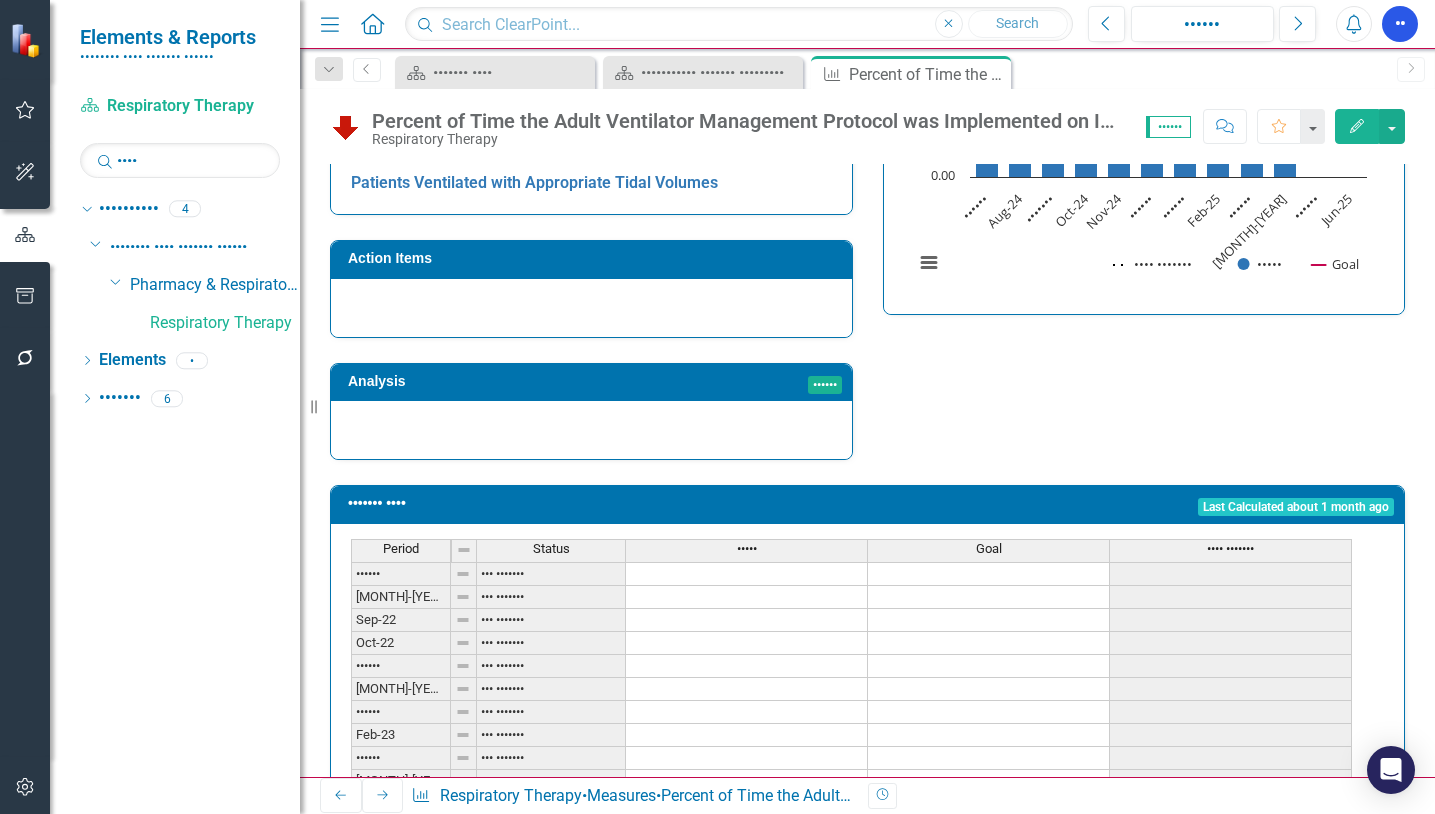 scroll, scrollTop: 712, scrollLeft: 0, axis: vertical 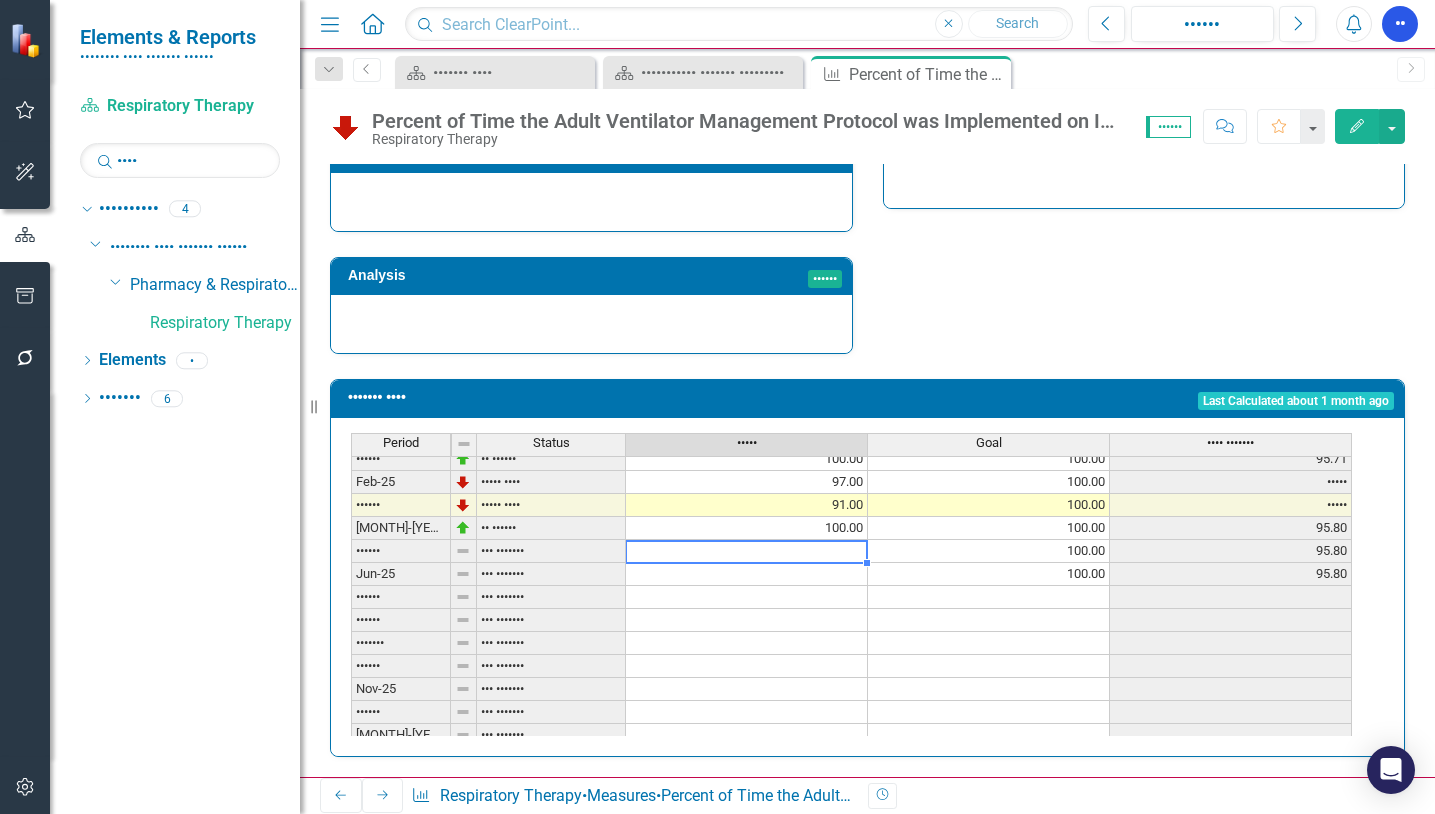 click on "Dec-23 Below Plan 98.00 100.00 96.50 Jan-24 On Target 100.00 100.00 97.00 Feb-24 On Target 100.00 100.00 97.38 Mar-24 Below Plan 98.00 100.00 97.44 Apr-24 On Target 100.00 100.00 97.70 May-24 On Target 100.00 100.00 97.91 Jun-24 On Target 100.00 100.00 98.08 Jul-24 Below Plan 91.00 100.00 91.00 Aug-24 On Target 100.00 100.00 95.50 Sept-24 On Target 100.00 100.00 97.00 Oct-24 Below Plan 93.00 100.00 96.00 Nov-24 Below Plan 95.00 100.00 95.80 Dec-24 Below Plan 91.00 100.00 95.00 Jan-25 On Target 100.00 100.00 95.71 Feb-25 Below Plan 97.00 100.00 95.88 Mar-25 Below Plan 91.00 100.00 95.33 Apr-25 On Target 100.00 100.00 95.80 May-25 Not Defined 100.00 95.80 Jun-25 Not Defined 100.00 95.80 Jul-25 Not Defined Aug-25 Not Defined Sept-25 Not Defined Oct-25 Not Defined Nov-25 Not Defined Dec-25 Not Defined Jan-26 Not Defined Feb-26 Not Defined Mar-26 Not Defined Apr-26 Not Defined May-26 Not Defined Jun-26 Not Defined" at bounding box center [851, 505] 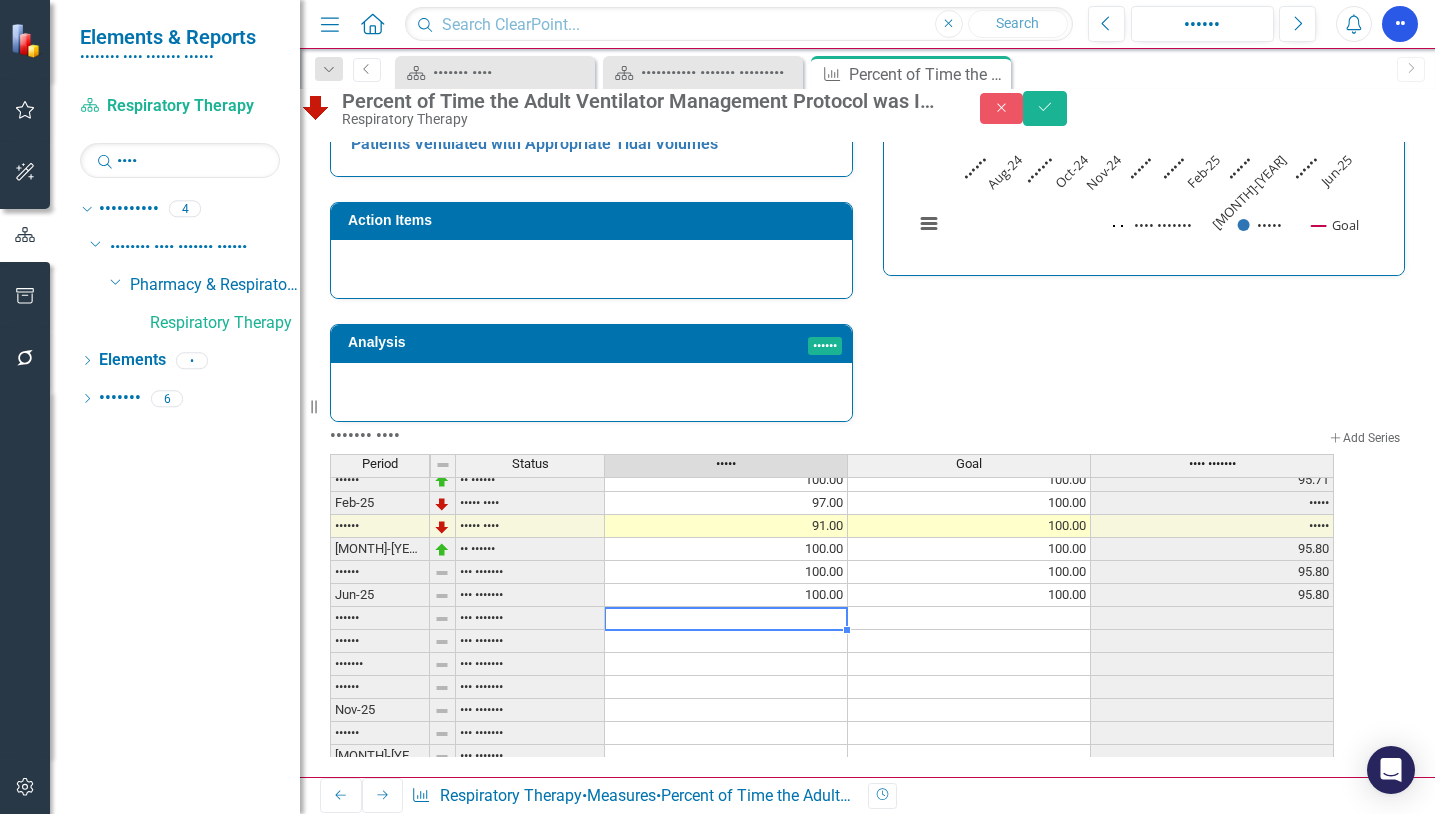 type 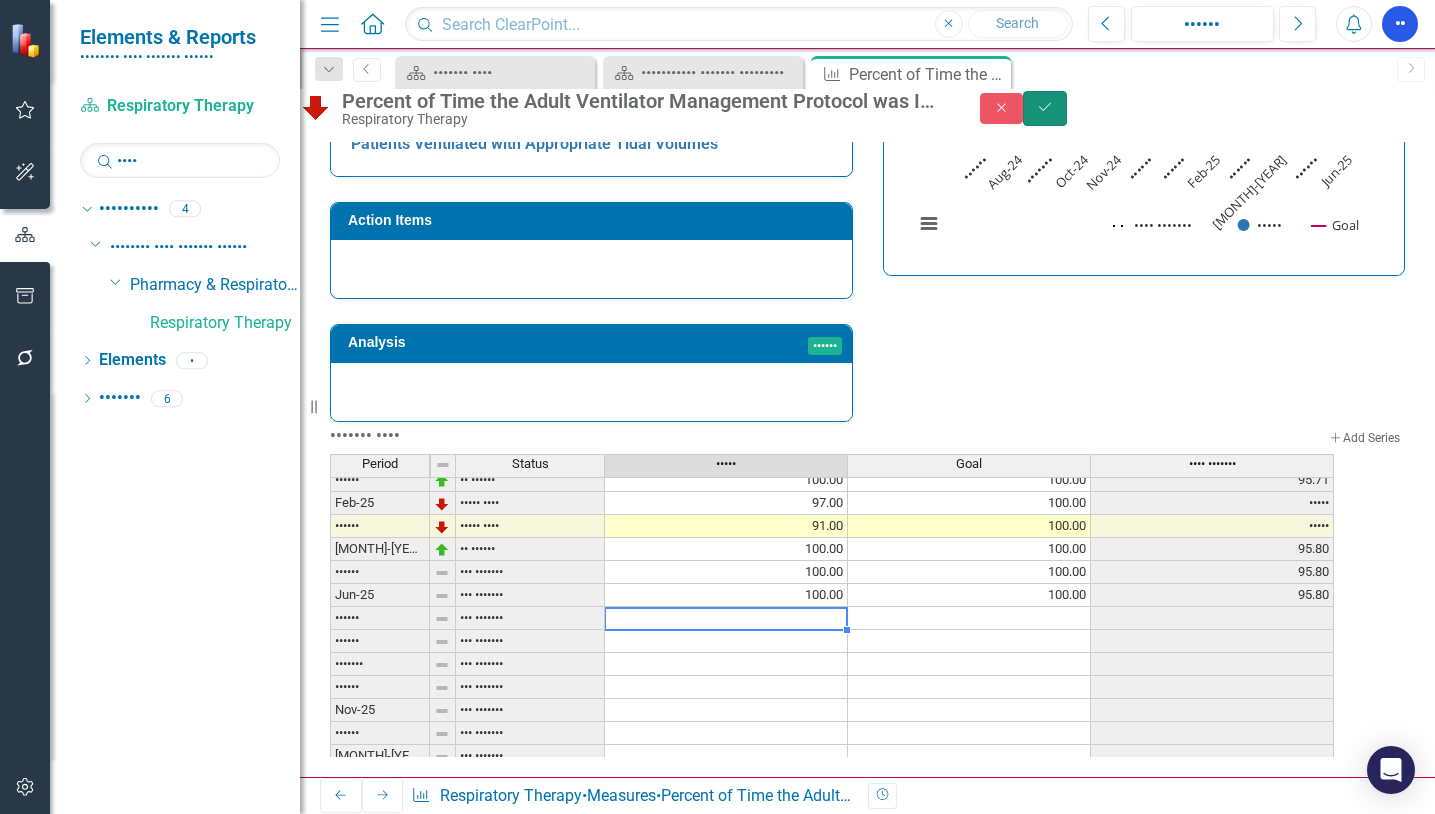 click on "Save" at bounding box center [1045, 107] 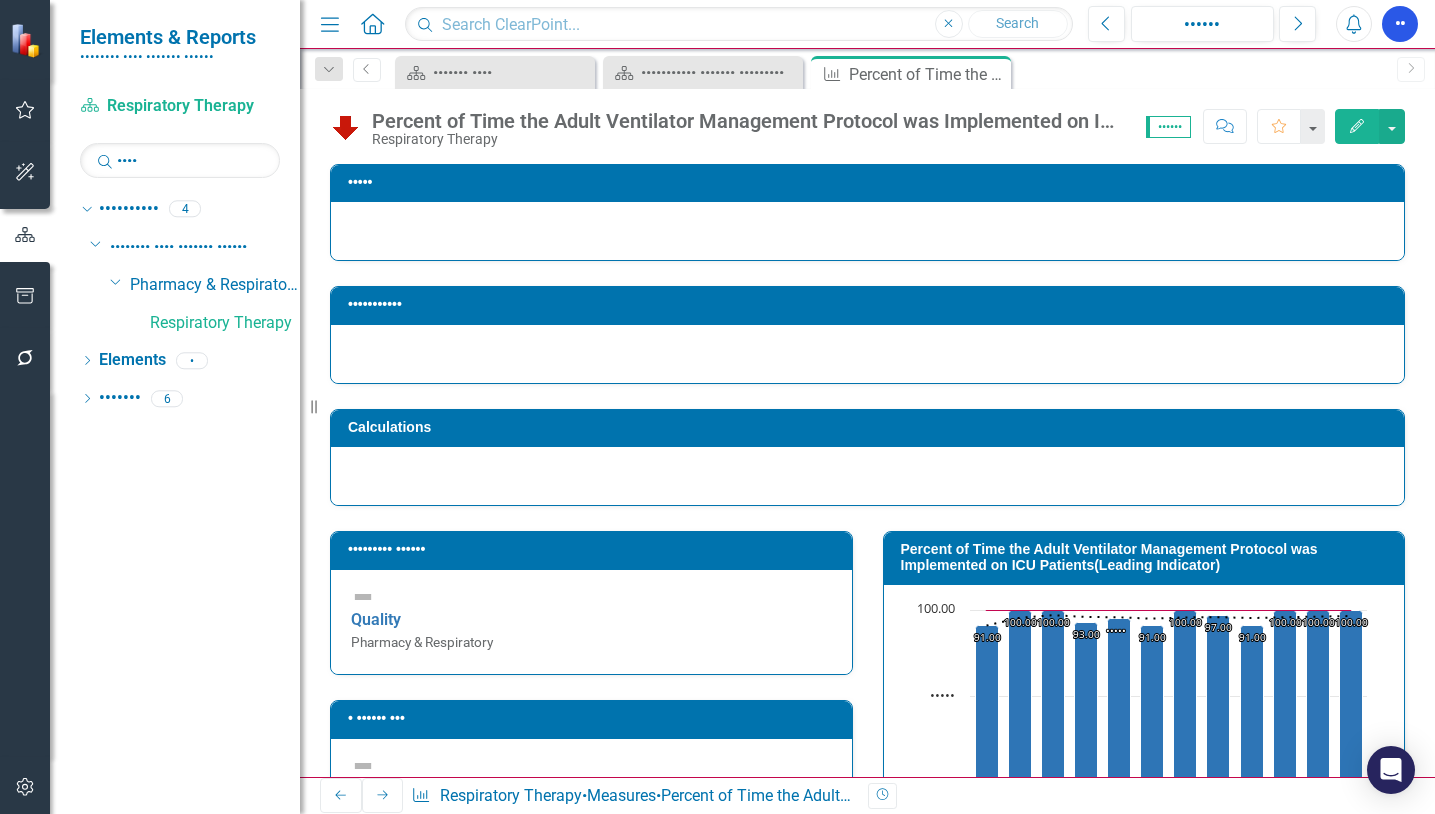 click on "••••" at bounding box center (383, 795) 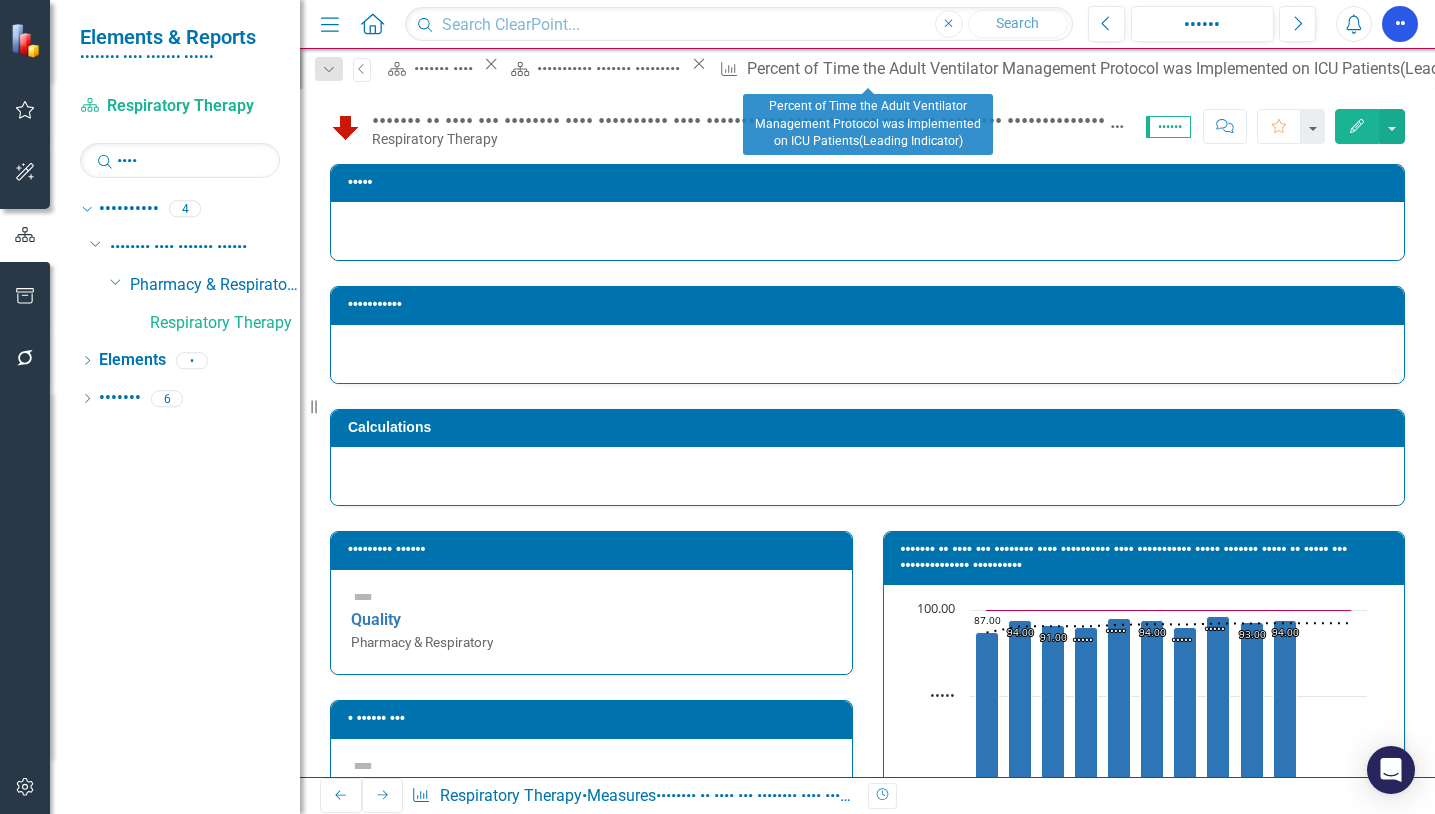 click on "Close" at bounding box center (1550, 64) 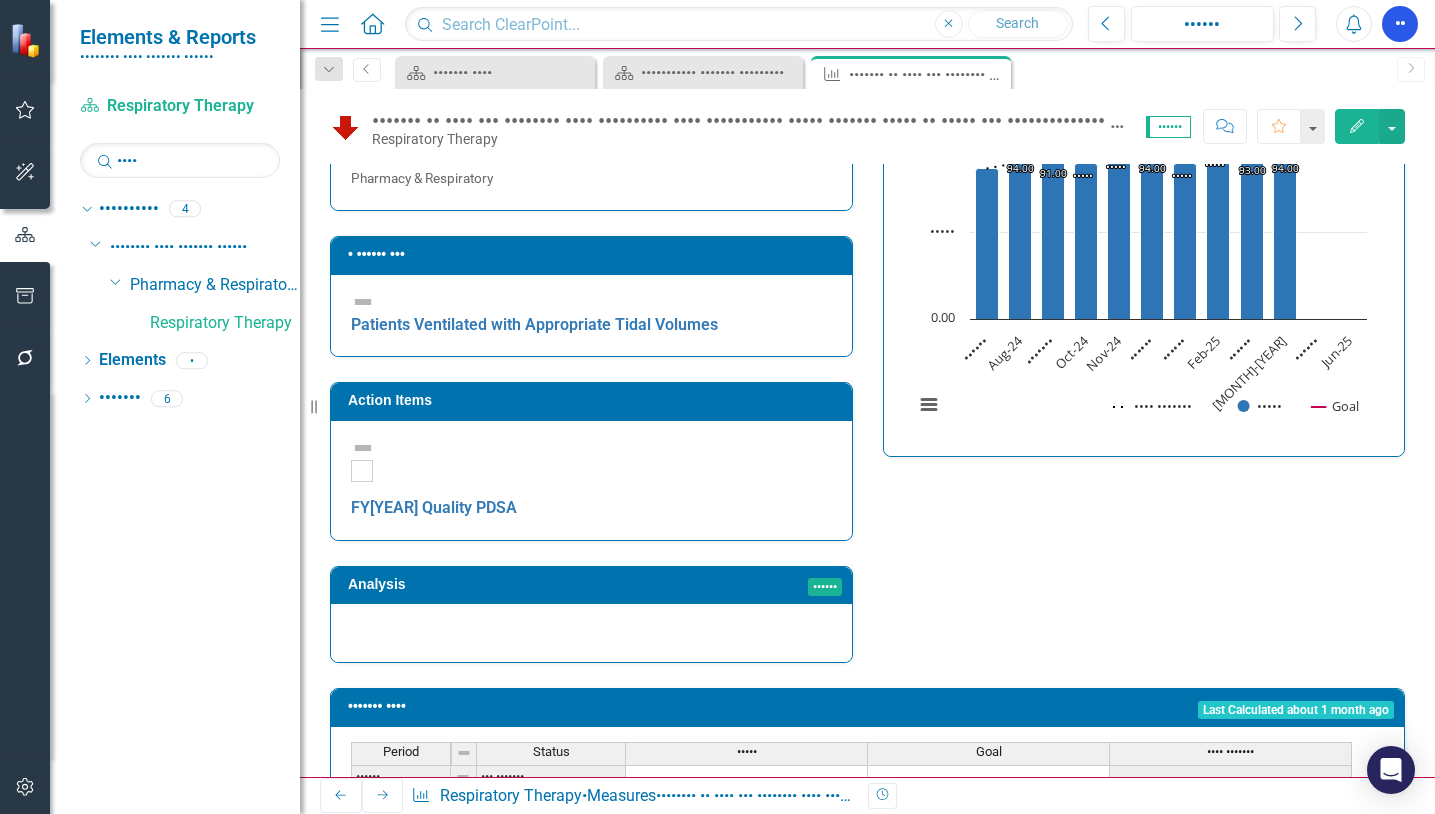 scroll, scrollTop: 743, scrollLeft: 0, axis: vertical 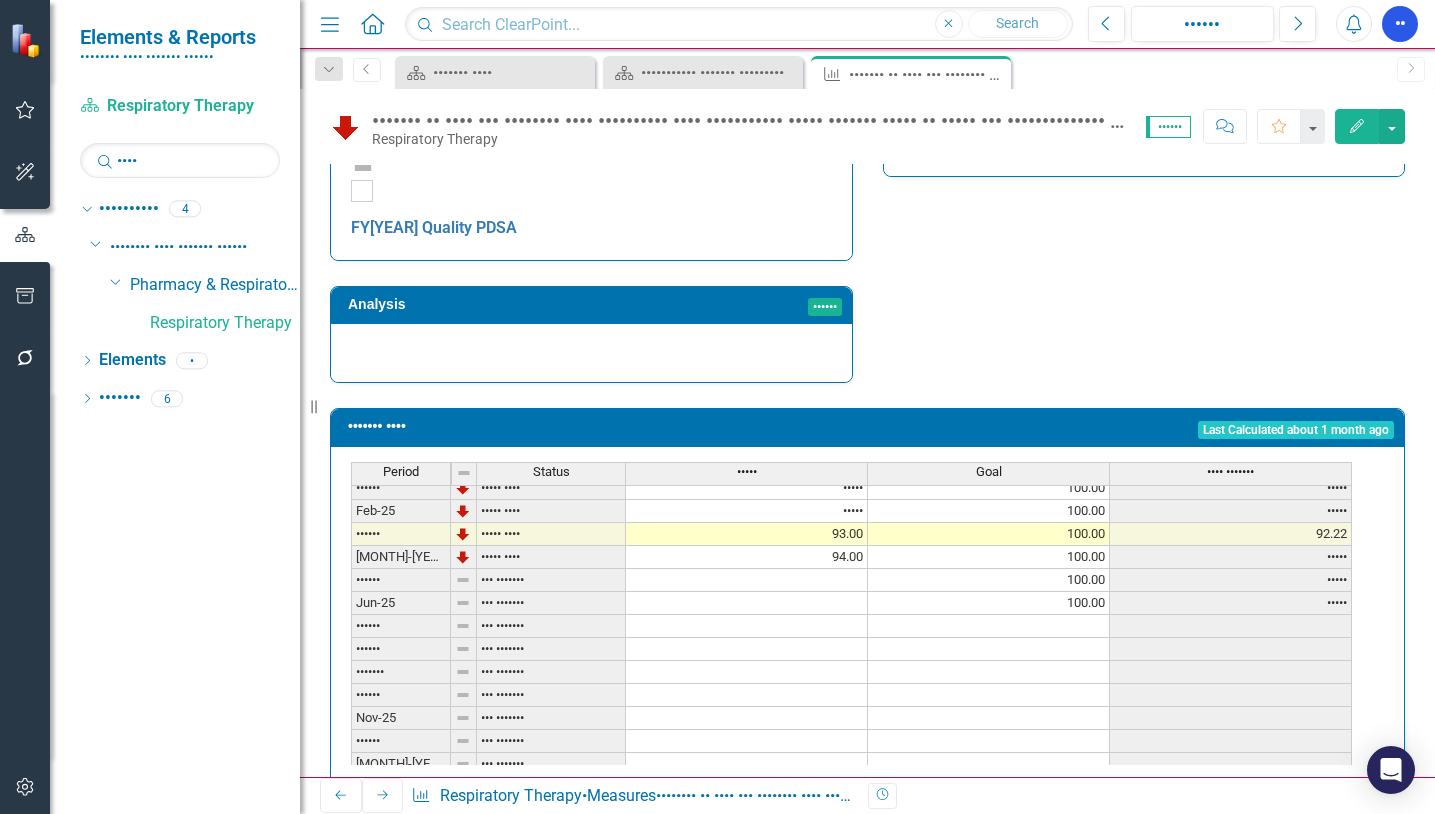 click on "Jan-24 Below Plan 98.00 100.00 84.14 Feb-24 Below Plan 98.00 100.00 85.88 Mar-24 Below Plan 86.00 100.00 85.89 Apr-24 Below Plan 86.00 100.00 85.90 May-24 Below Plan 93.00 100.00 86.55 Jun-24 Below Plan 85.00 100.00 86.42 Jul-24 Below Plan 87.00 100.00 87.00 Aug-24 Below Plan 94.00 100.00 90.50 Sept-24 Below Plan 91.00 100.00 90.67 Oct-24 Below Plan 90.00 100.00 90.50 Nov-24 Below Plan 95.00 100.00 91.40 Dec-24 Below Plan 94.00 100.00 91.83 Jan-25 Below Plan 90.00 100.00 91.57 Feb-25 Below Plan 96.00 100.00 92.13 Mar-25 Below Plan 93.00 100.00 92.22 Apr-25 Below Plan 94.00 100.00 92.40 May-25 Not Defined 100.00 92.40 Jun-25 Not Defined 100.00 92.40 Jul-25 Not Defined Aug-25 Not Defined Sept-25 Not Defined Oct-25 Not Defined Nov-25 Not Defined Dec-25 Not Defined Jan-26 Not Defined Feb-26 Not Defined Mar-26 Not Defined Apr-26 Not Defined May-26 Not Defined Jun-26 Not Defined" at bounding box center (851, 545) 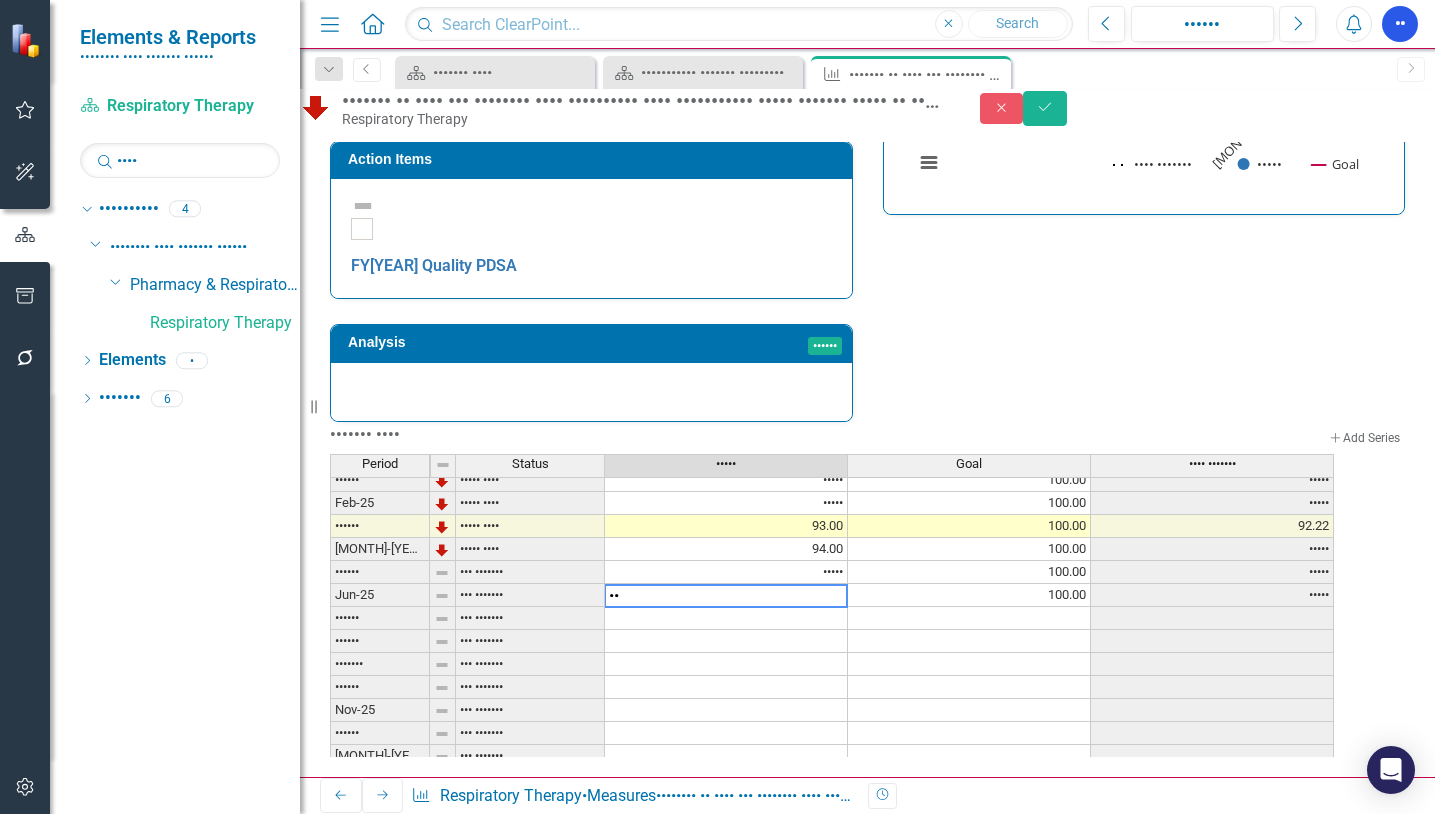type 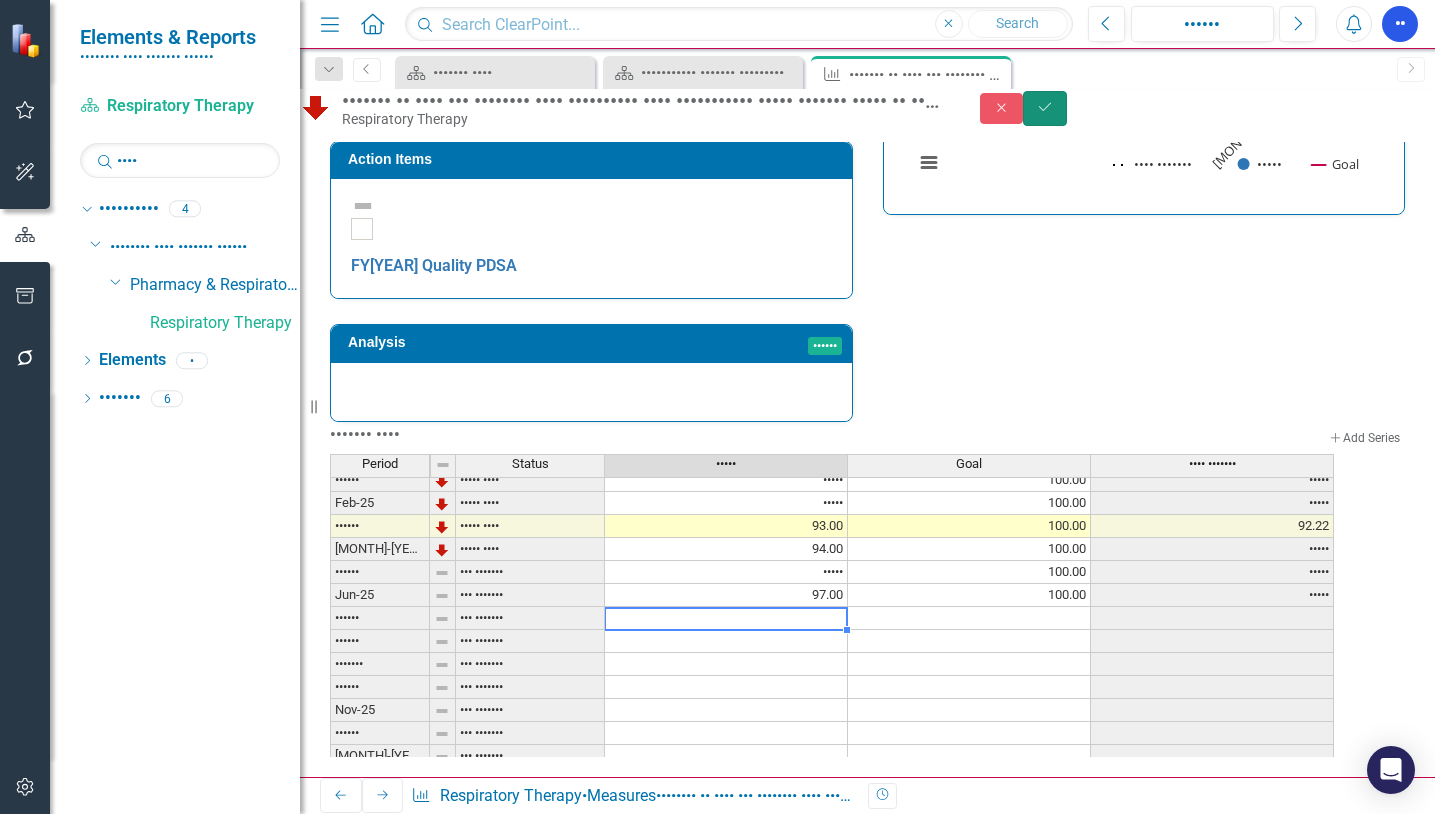 click on "Save" at bounding box center [1045, 107] 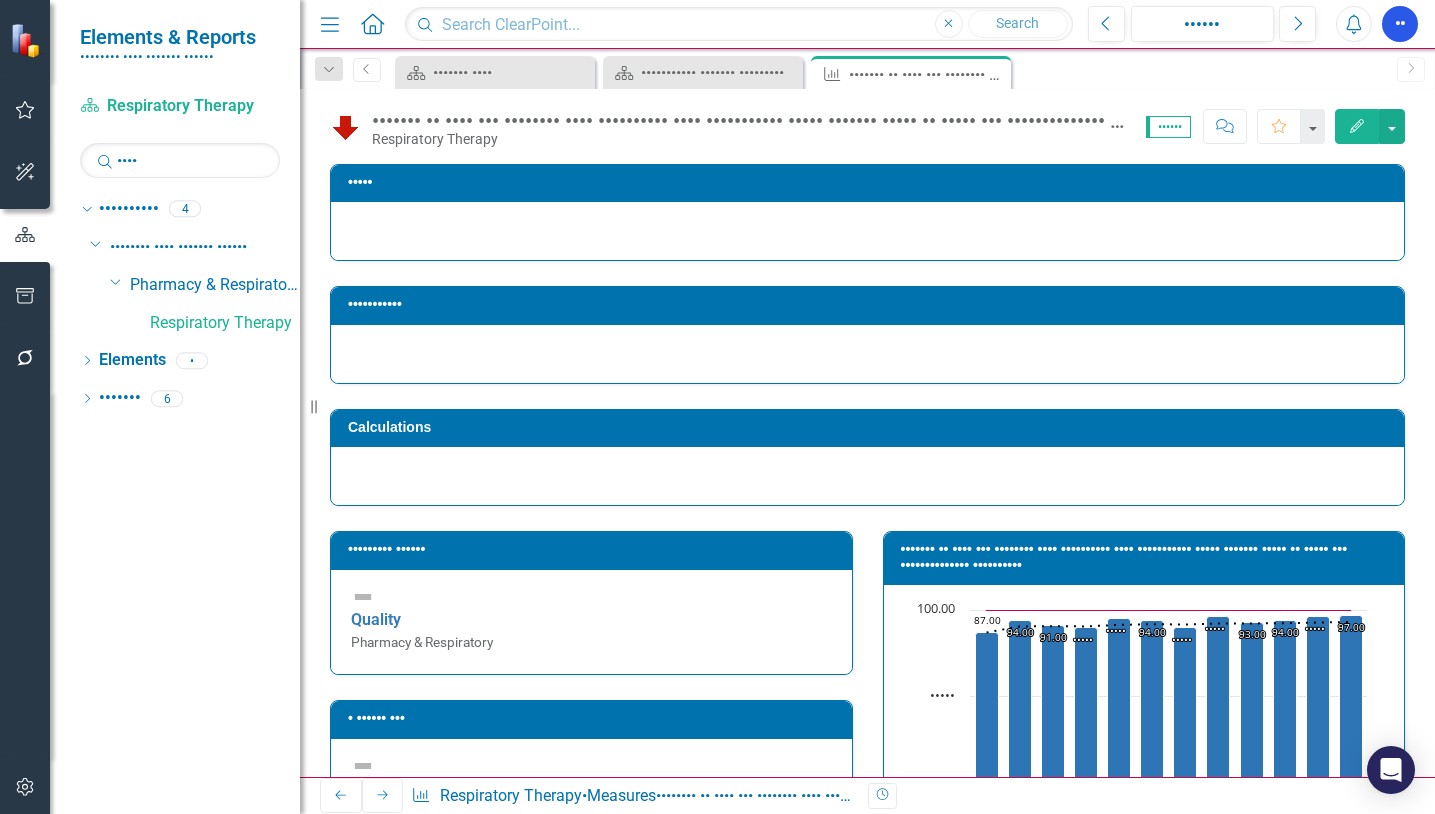 click on "••••" at bounding box center [383, 795] 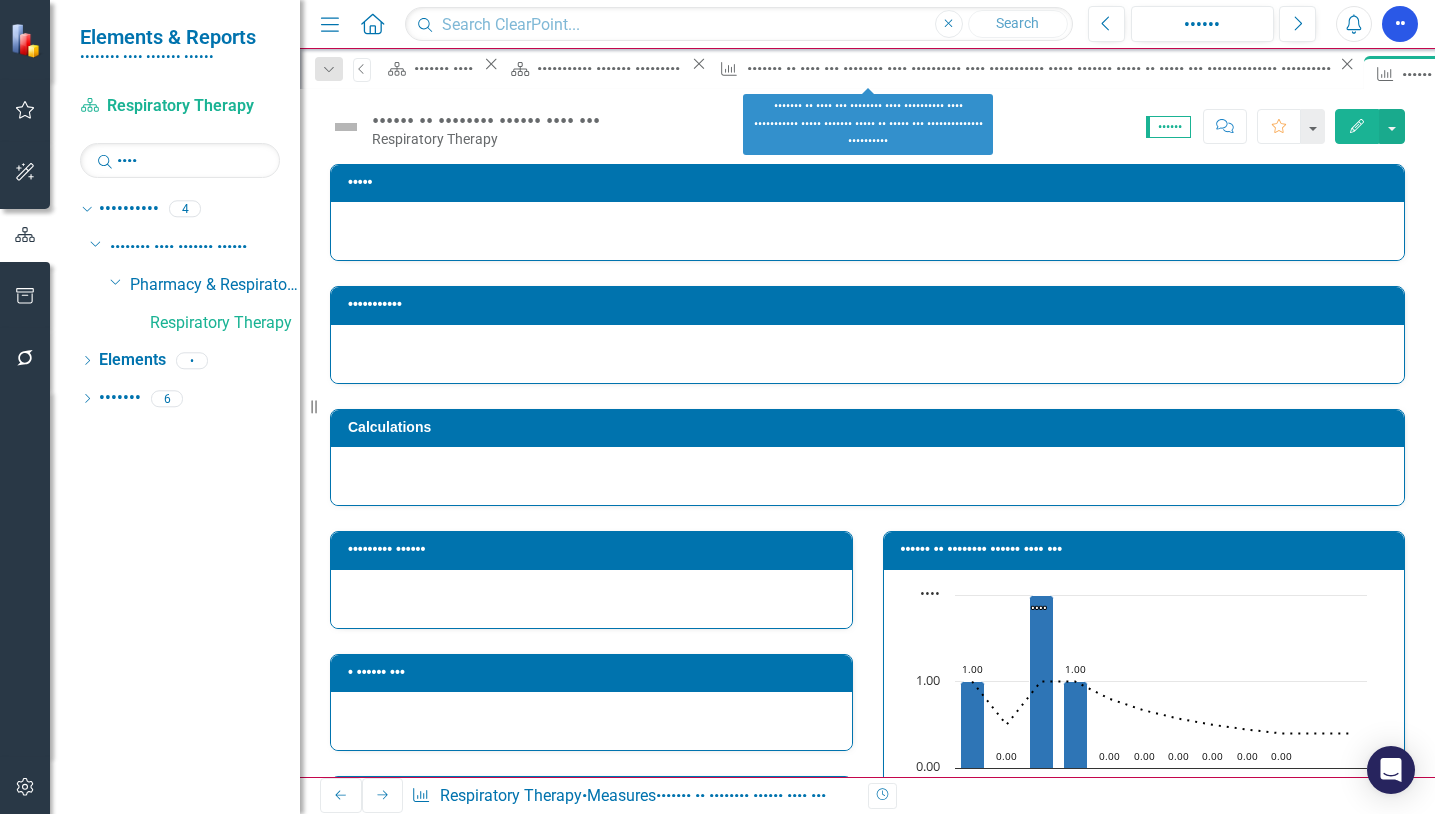 click at bounding box center (1347, 64) 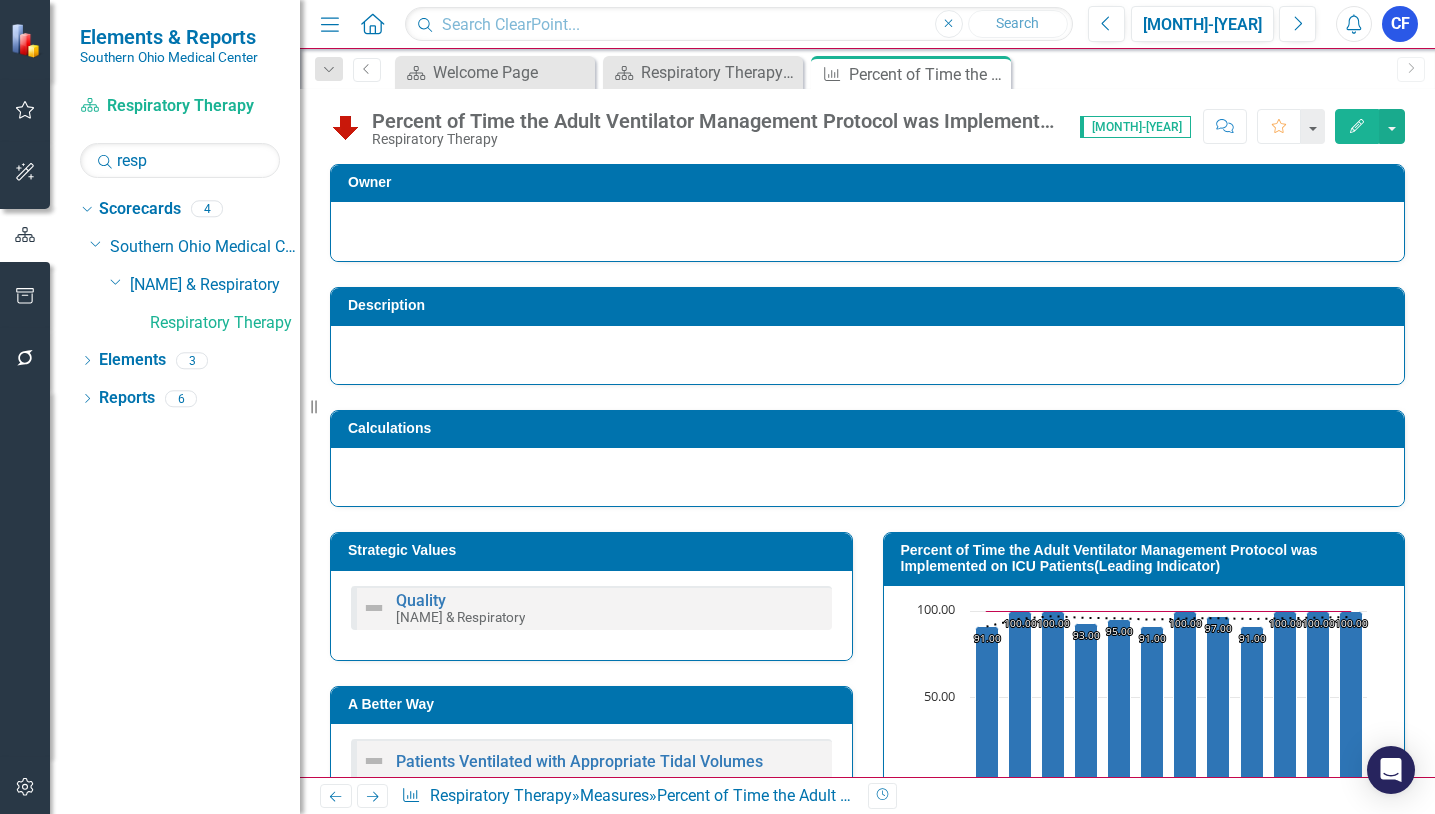scroll, scrollTop: 0, scrollLeft: 0, axis: both 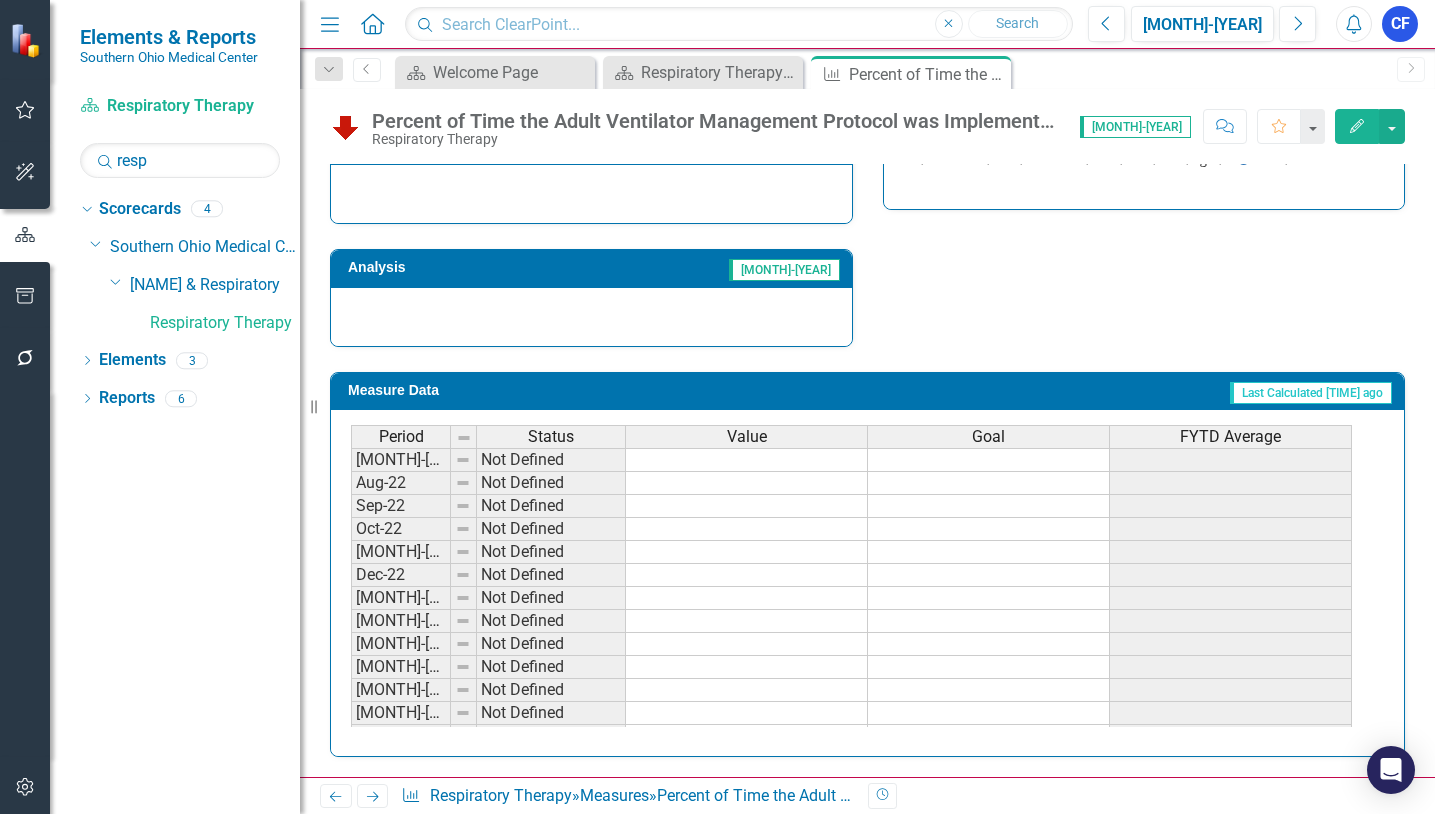 click on "Value" at bounding box center [401, 437] 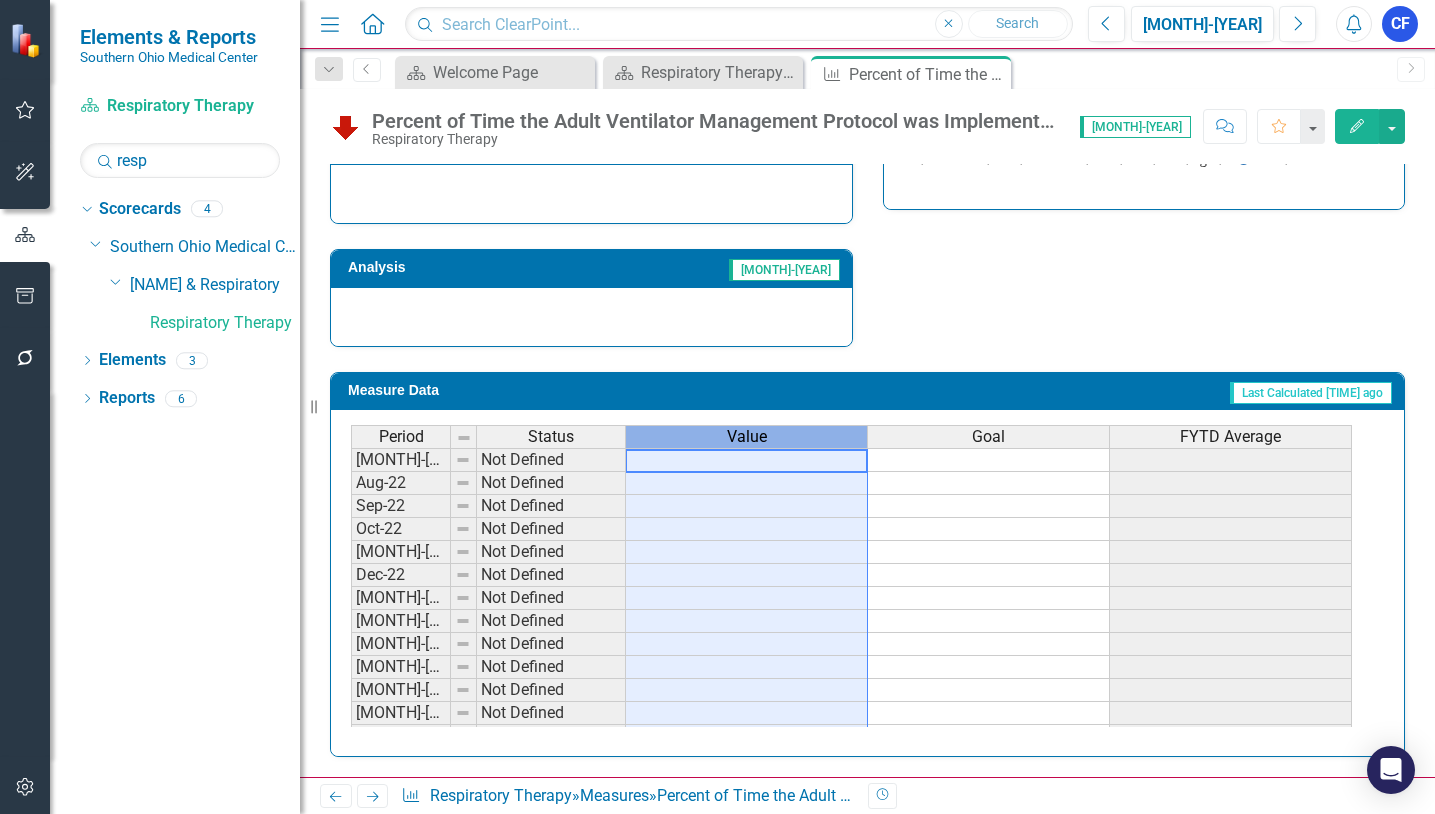 click on "Value" at bounding box center [747, 437] 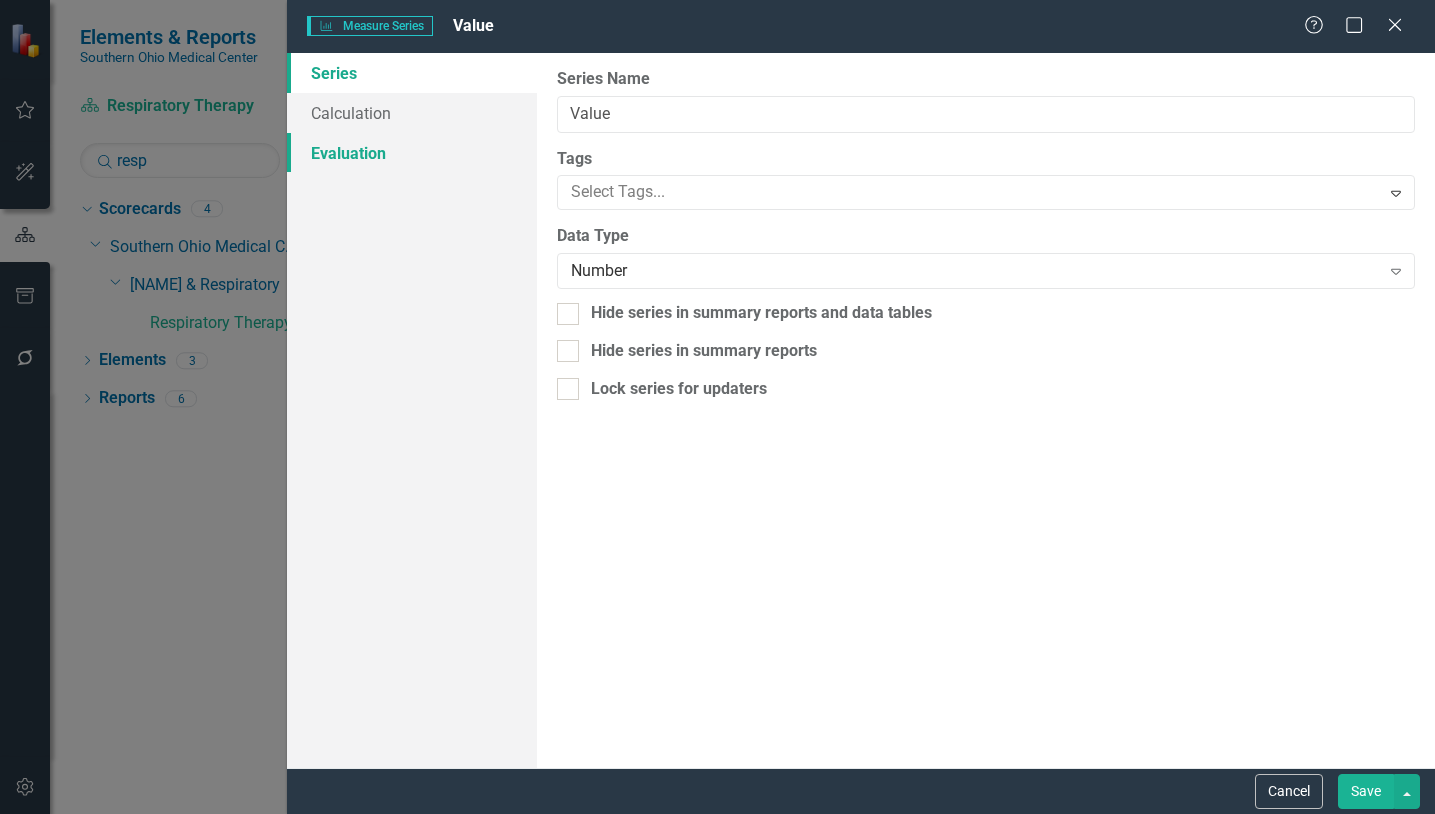 click on "Evaluation" at bounding box center (412, 153) 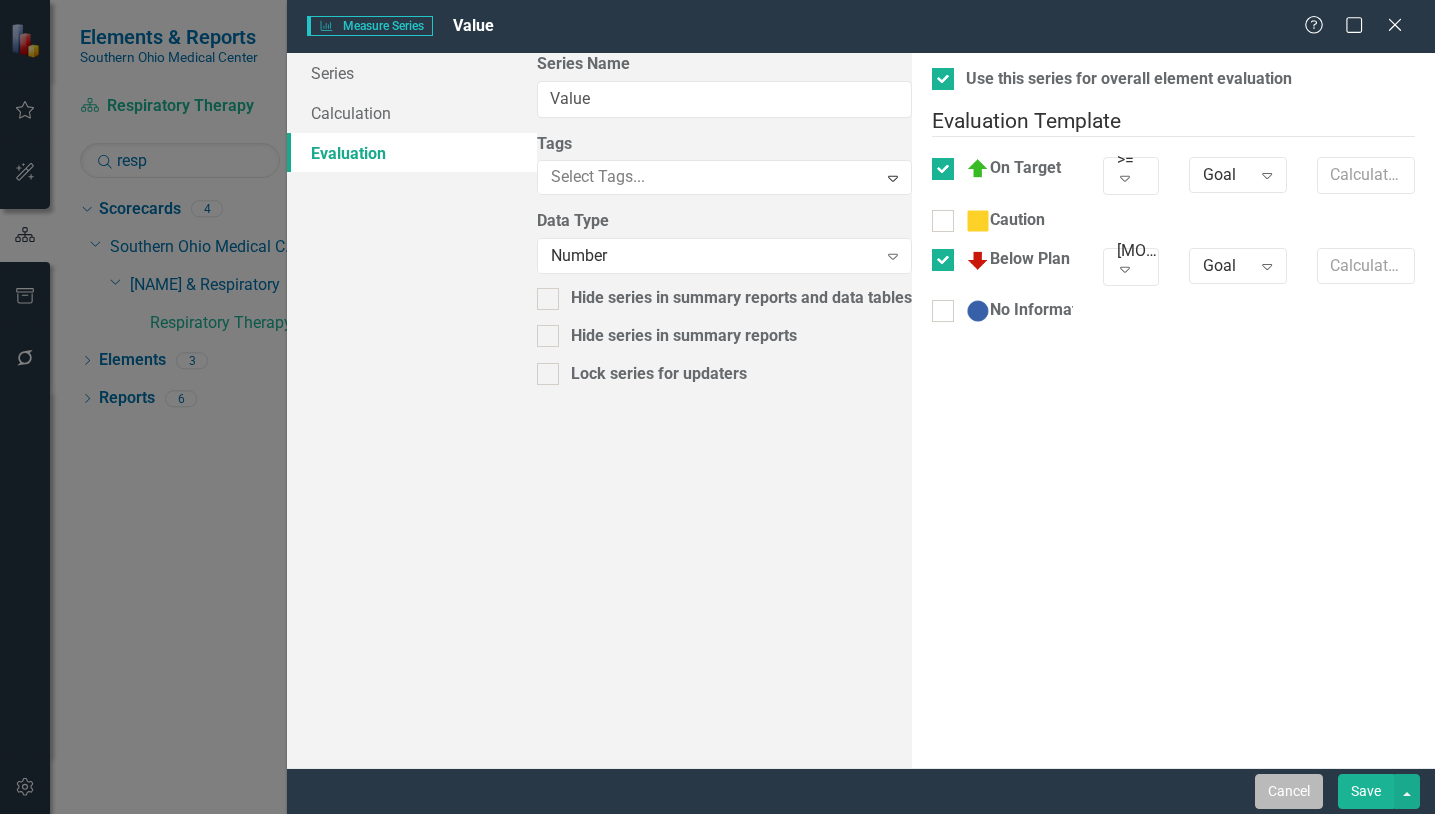click on "Cancel" at bounding box center (1289, 791) 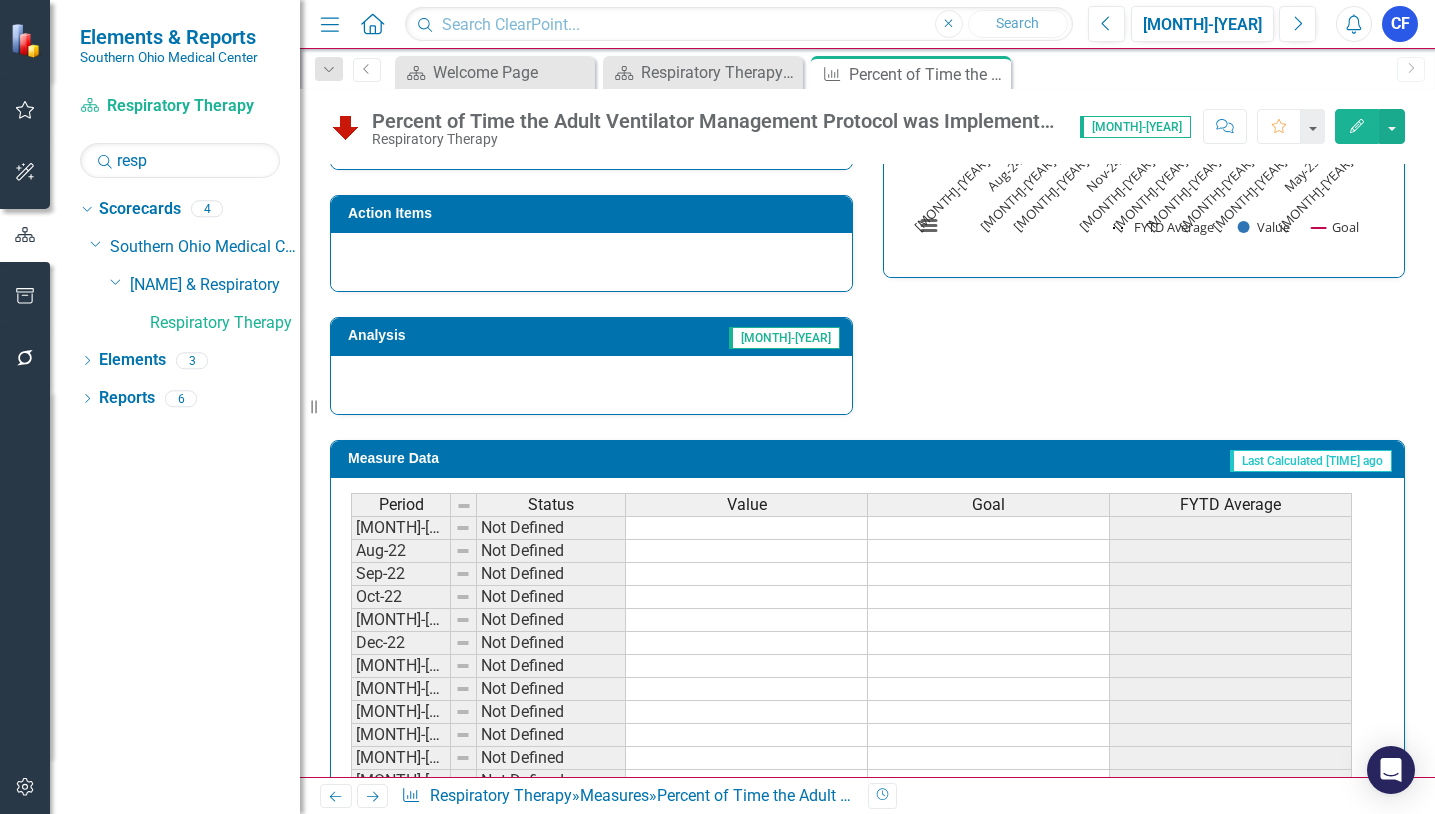 scroll, scrollTop: 612, scrollLeft: 0, axis: vertical 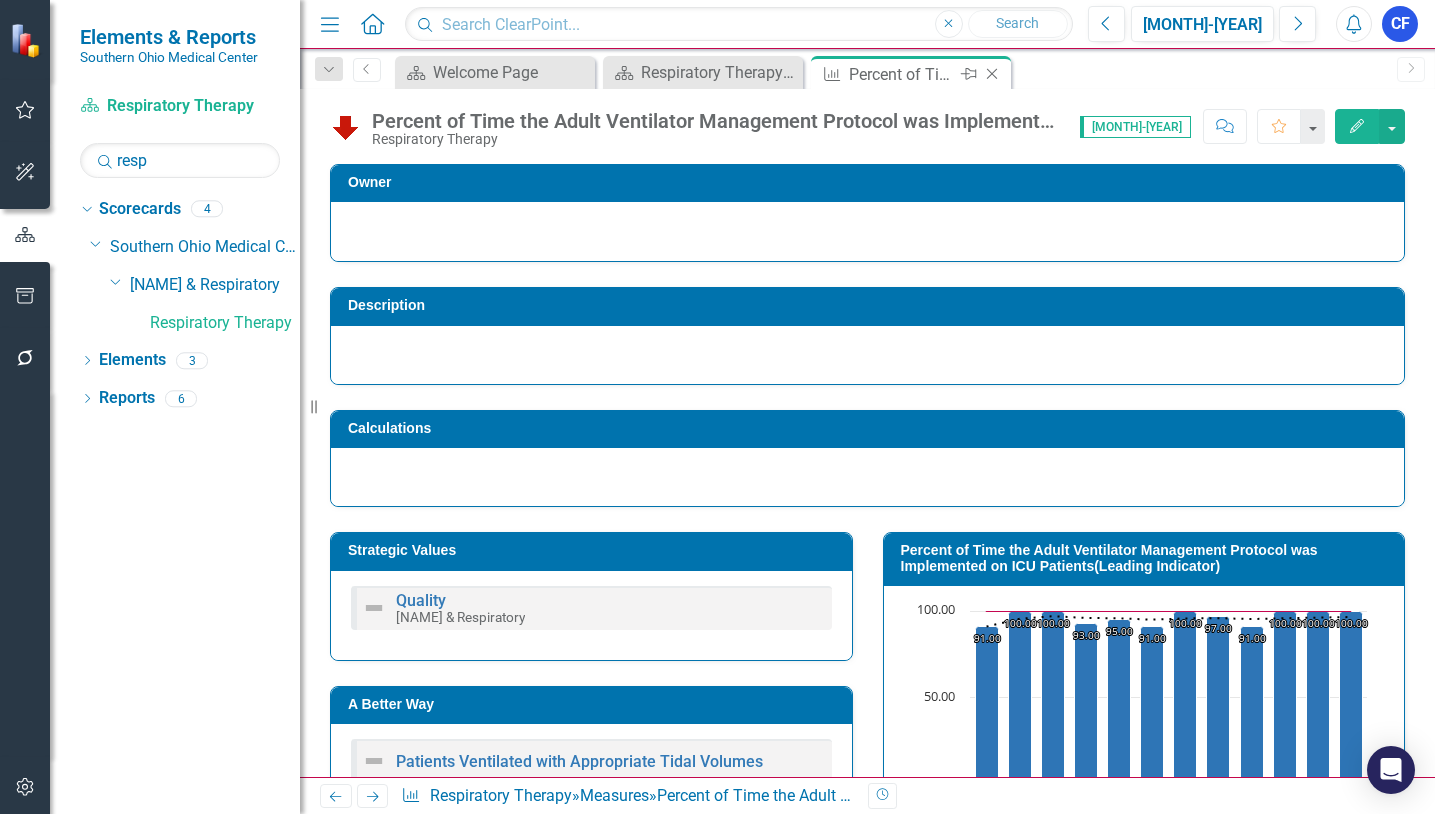 click on "Close" at bounding box center (992, 74) 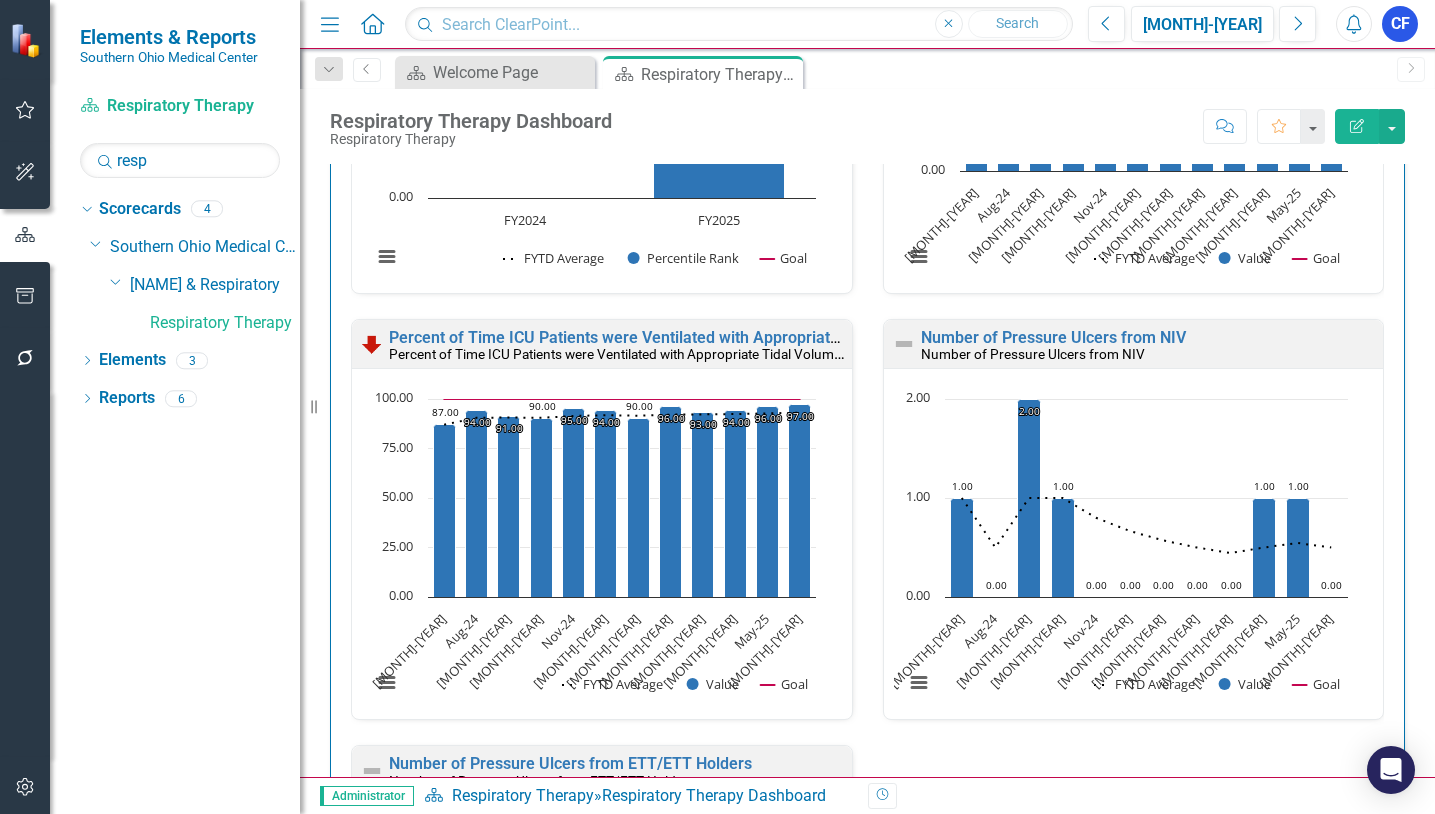 scroll, scrollTop: 1400, scrollLeft: 0, axis: vertical 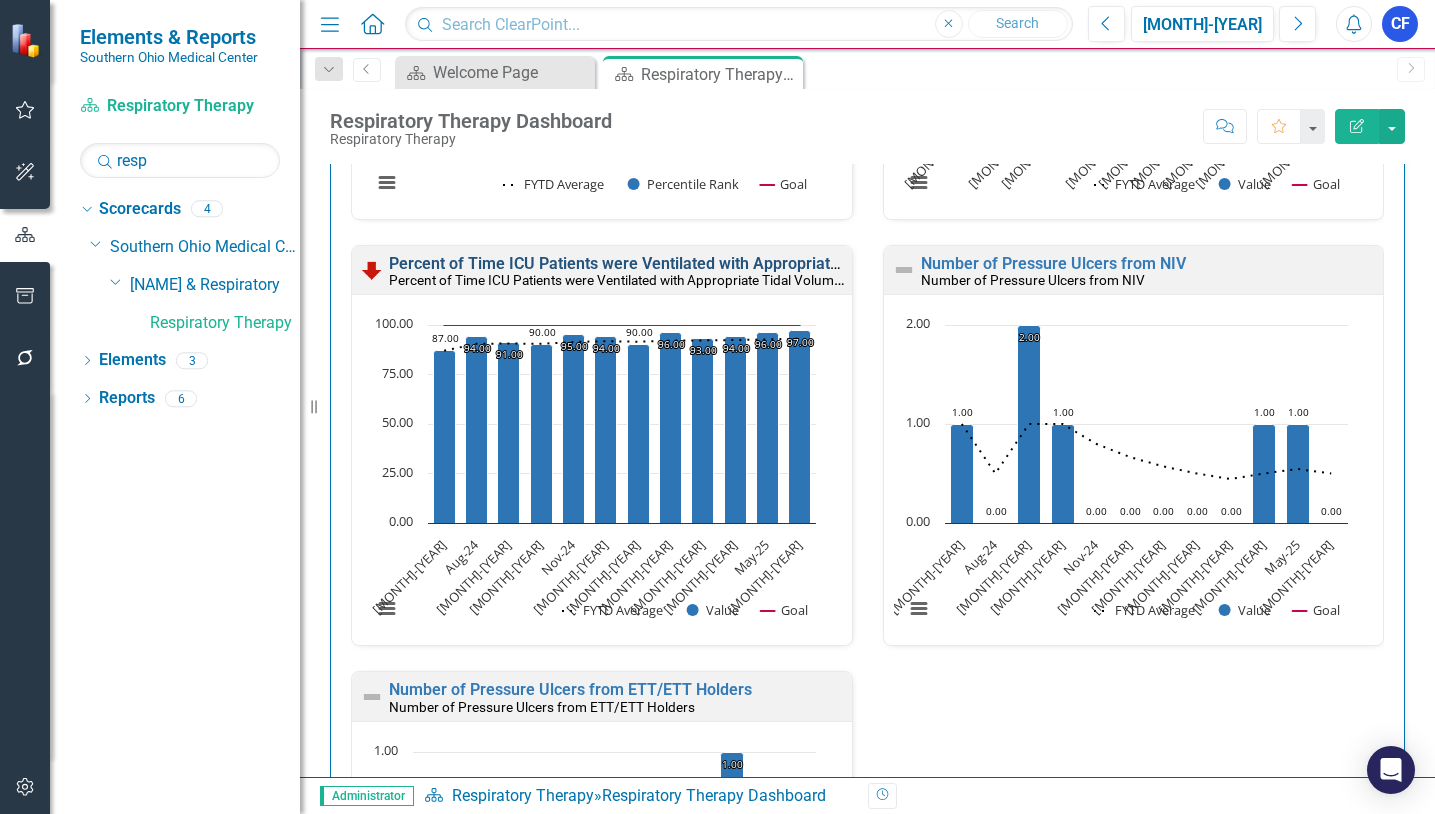 click on "Percent of Time ICU Patients were Ventilated with Appropriate Tidal  Volumes based on their P/F ratio.(Lagging Indicator)" at bounding box center [825, 263] 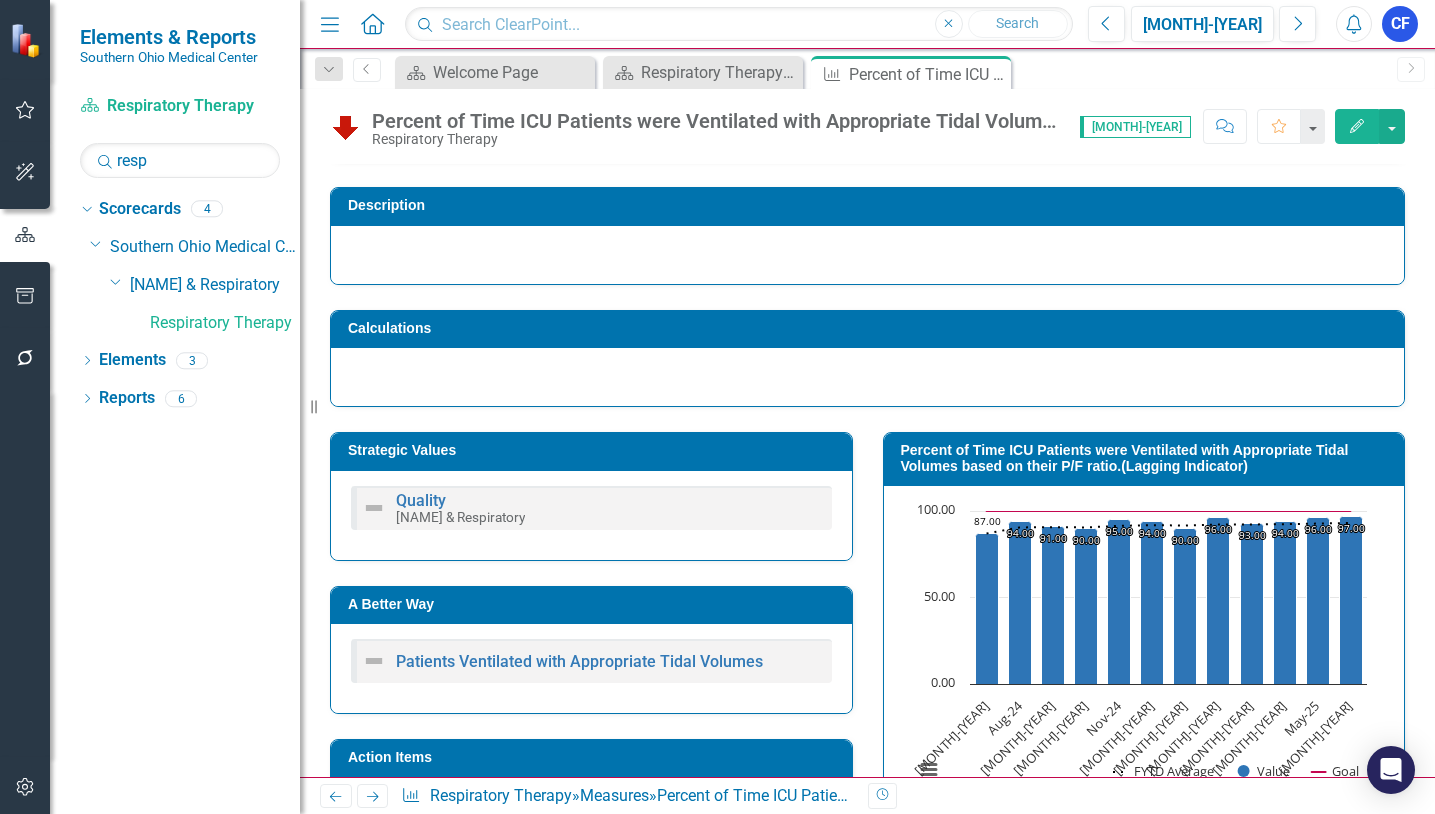 scroll, scrollTop: 36, scrollLeft: 0, axis: vertical 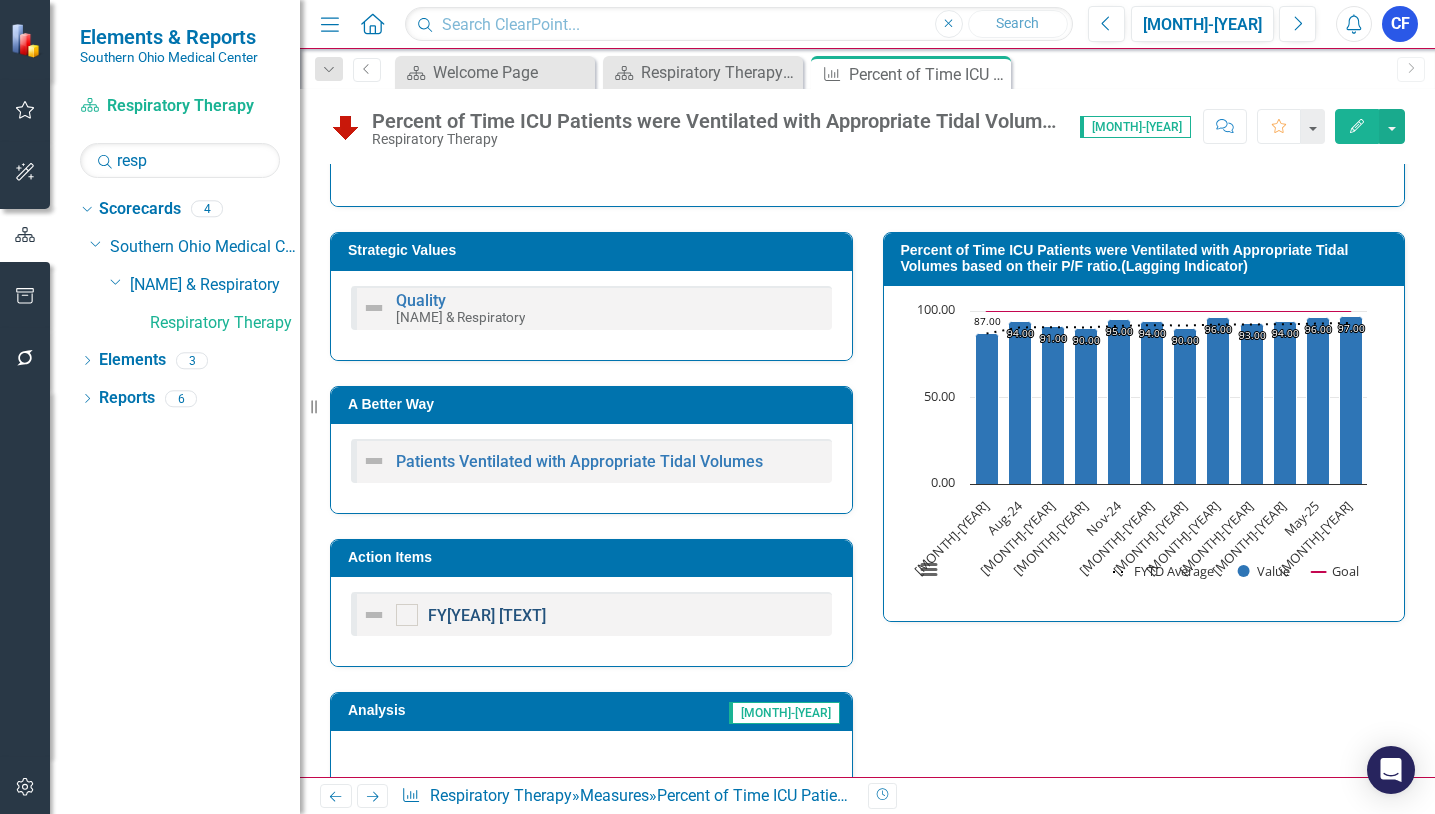 click on "FY[YEAR] Quality PDSA" at bounding box center [487, 615] 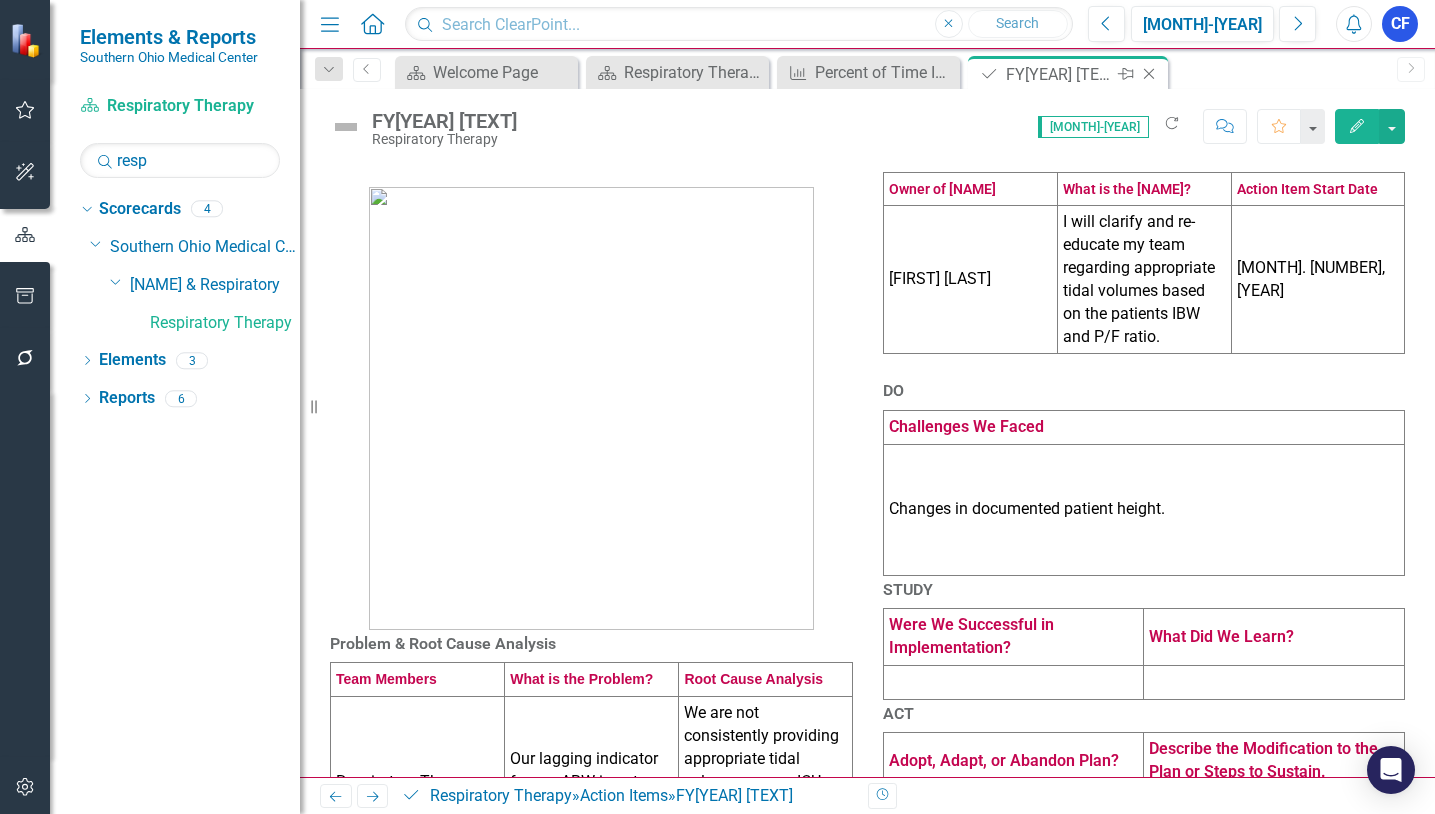 click on "Close" at bounding box center (1149, 74) 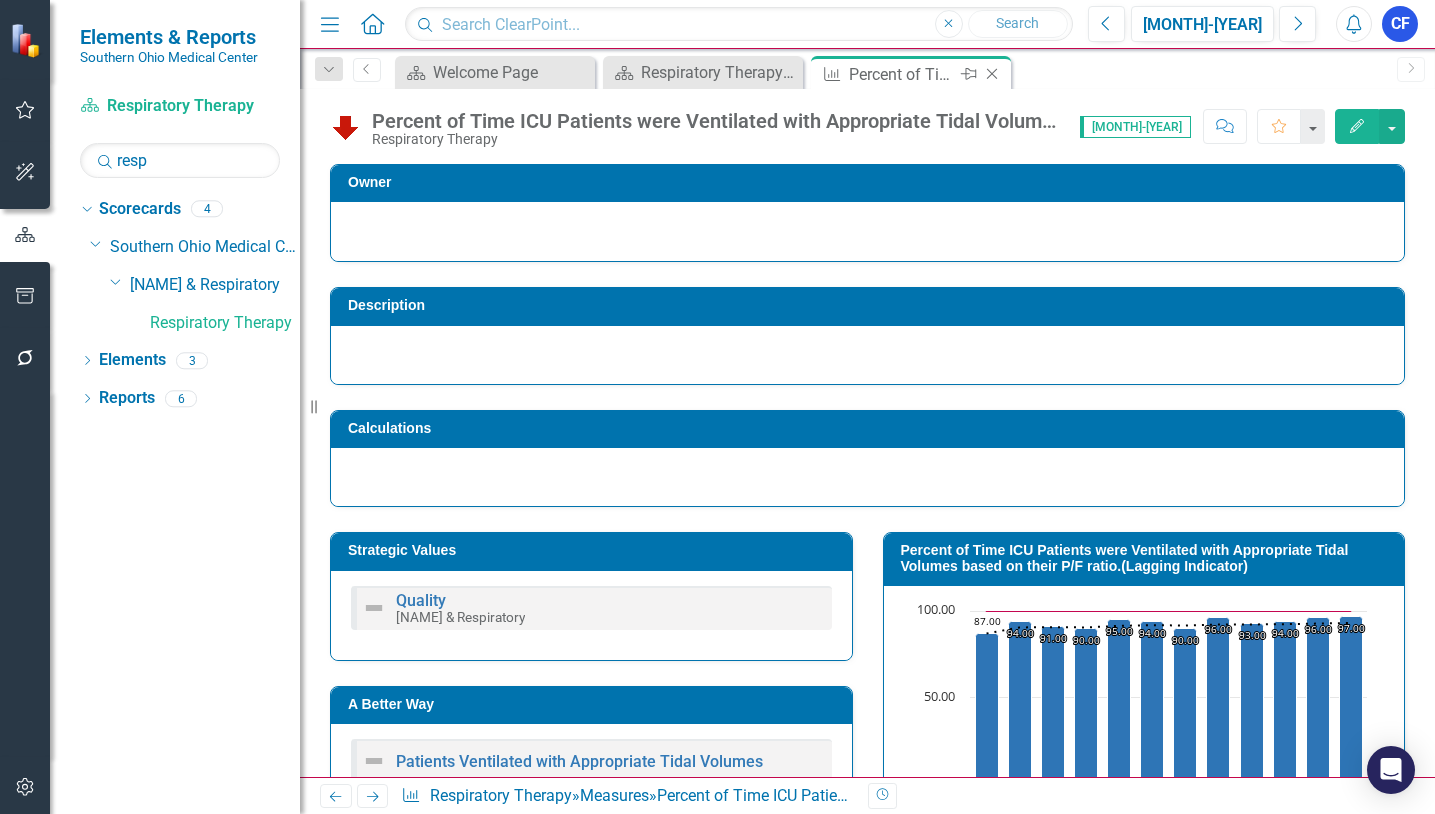 click at bounding box center [992, 74] 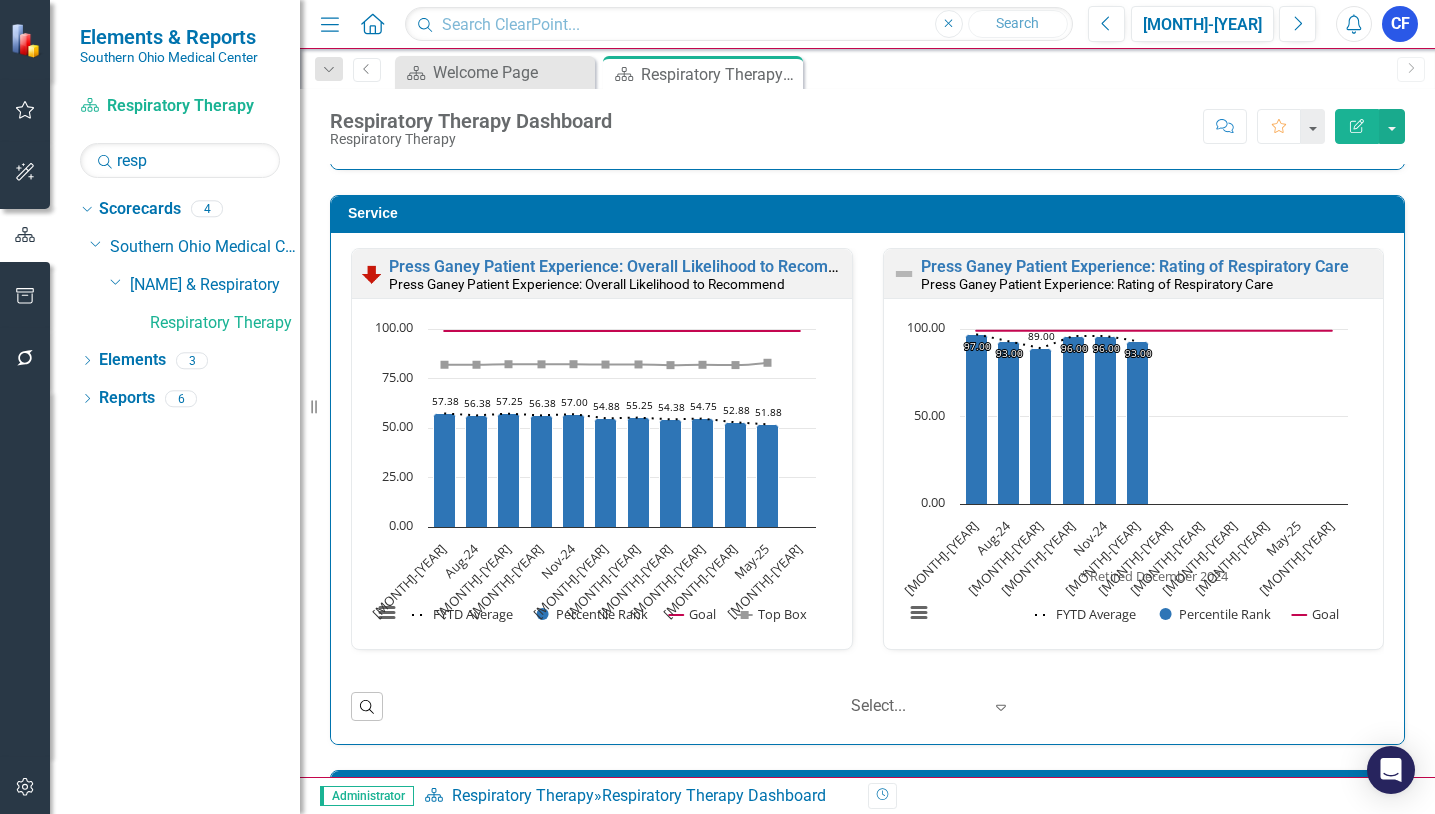 scroll, scrollTop: 2400, scrollLeft: 0, axis: vertical 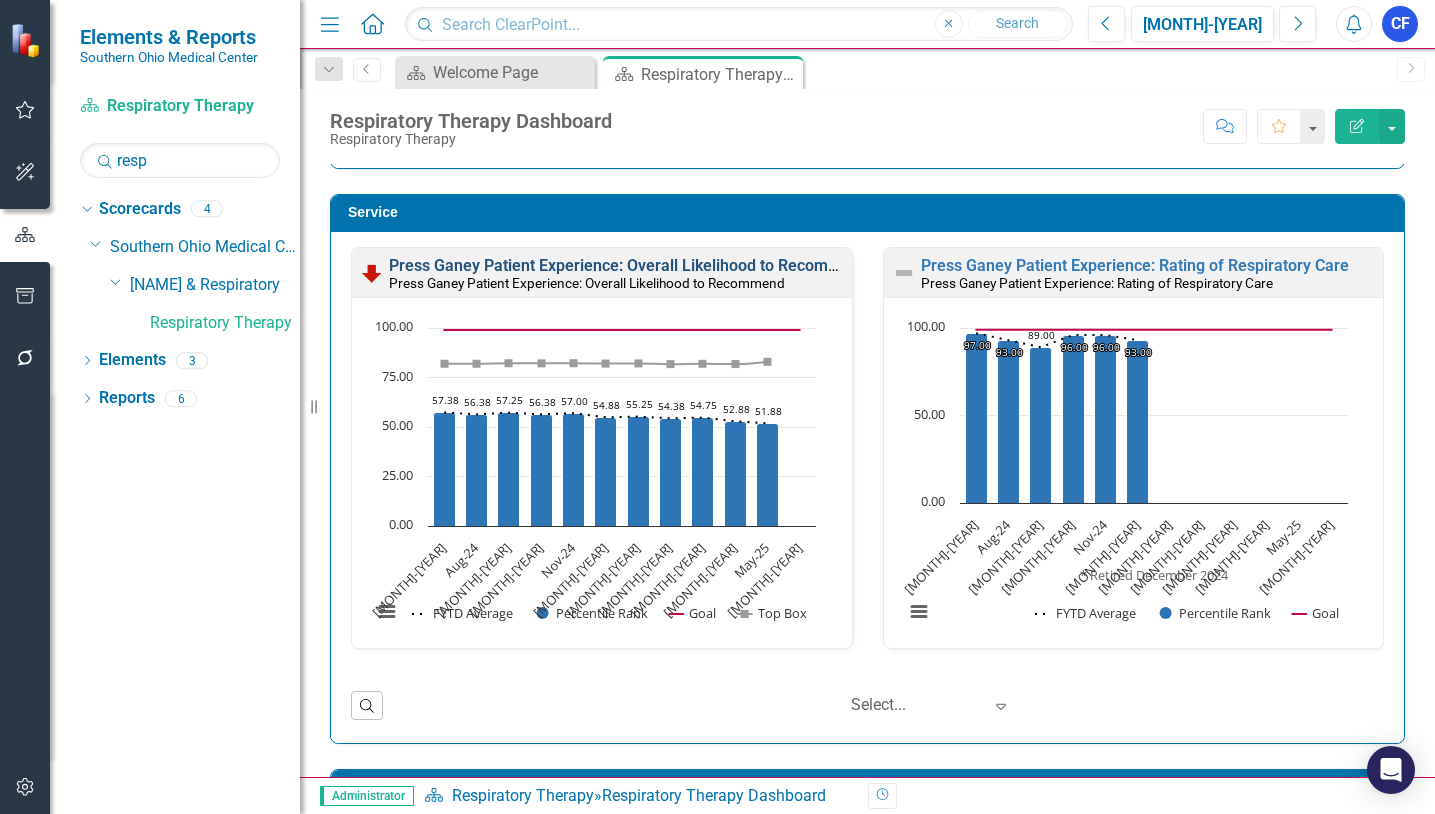 click on "Press Ganey Patient Experience: Overall Likelihood to Recommend" at bounding box center [629, 265] 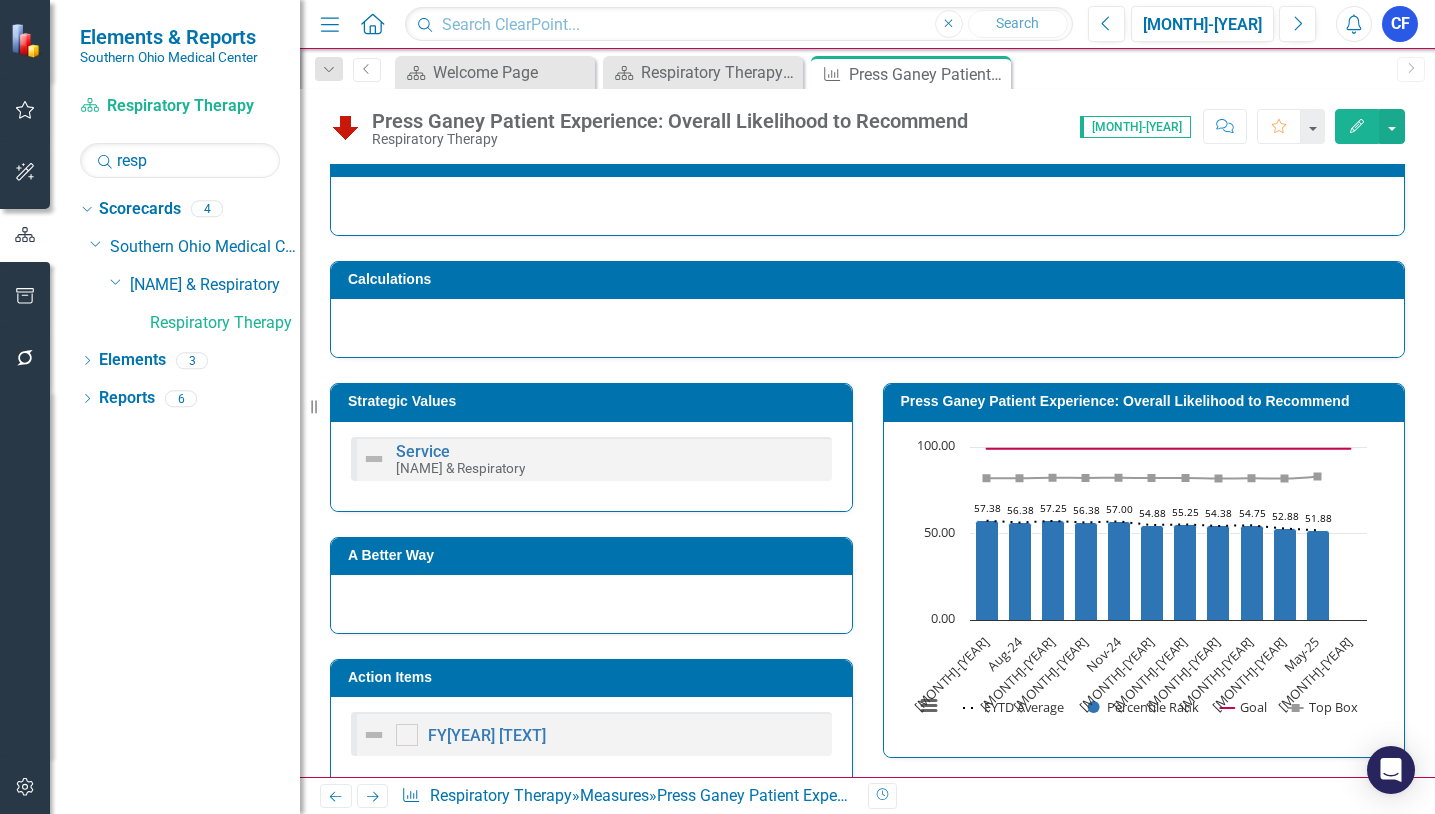 scroll, scrollTop: 100, scrollLeft: 0, axis: vertical 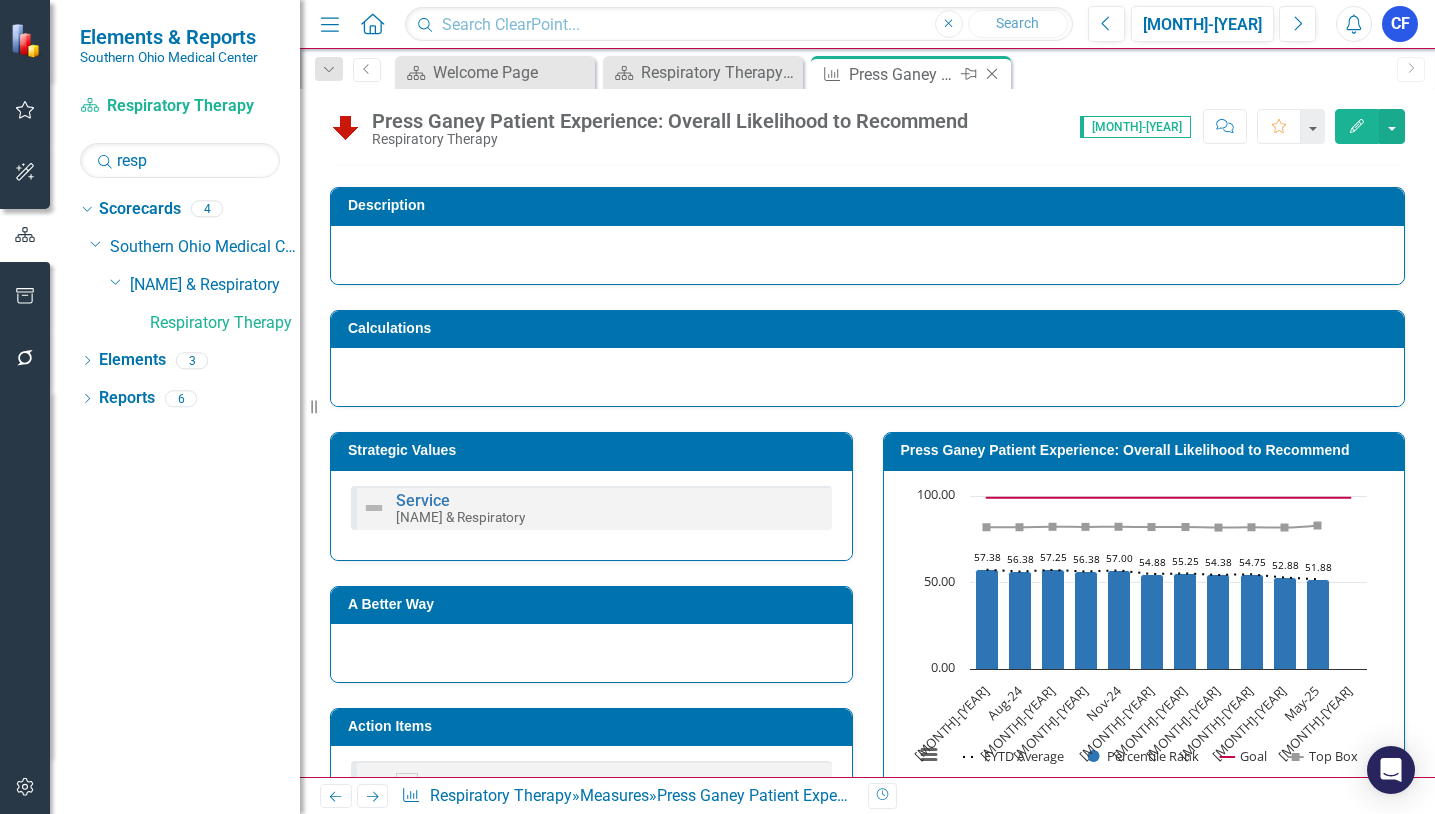 click on "Close" at bounding box center (992, 74) 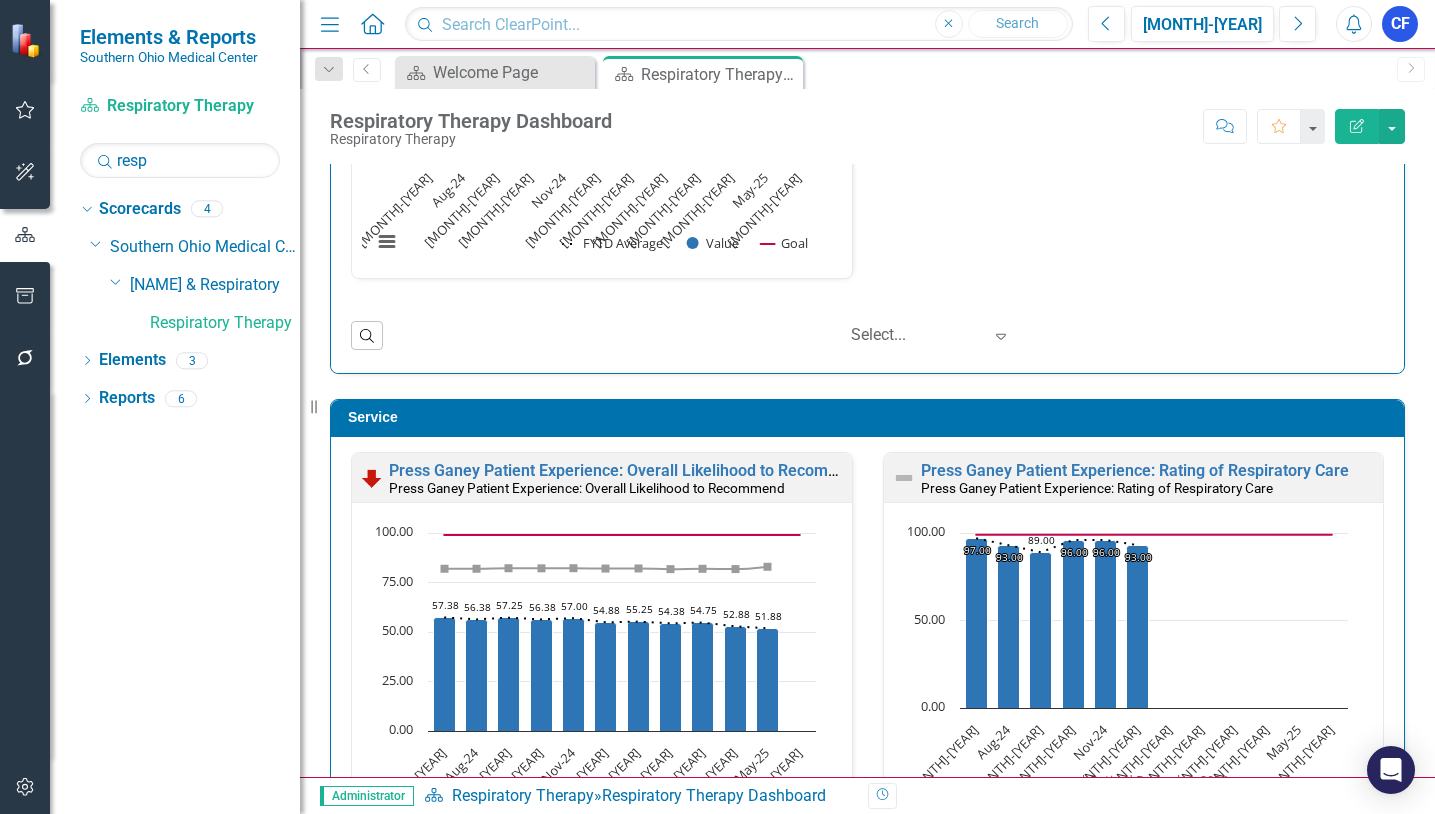 scroll, scrollTop: 2202, scrollLeft: 0, axis: vertical 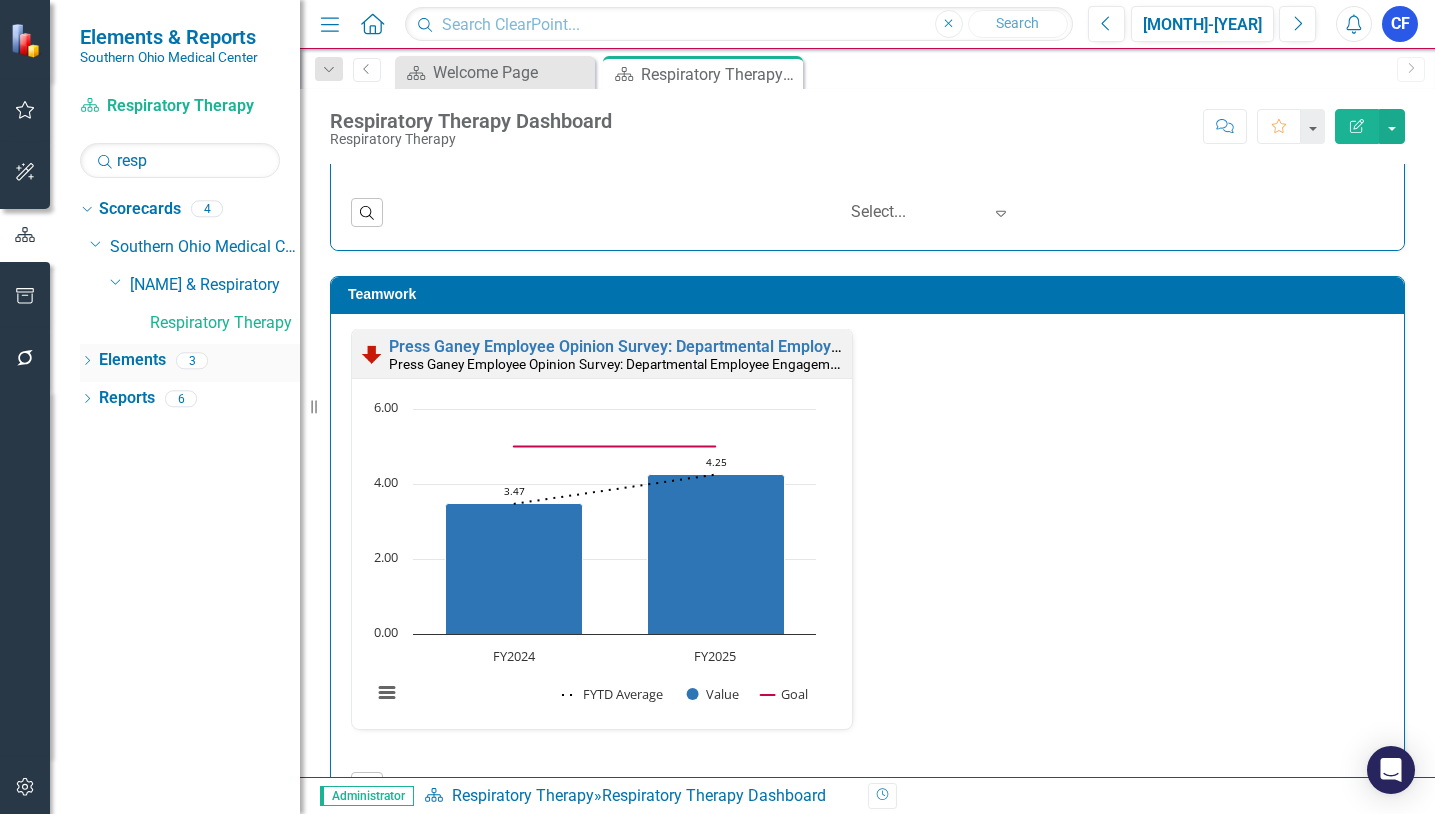 click on "Elements" at bounding box center [132, 360] 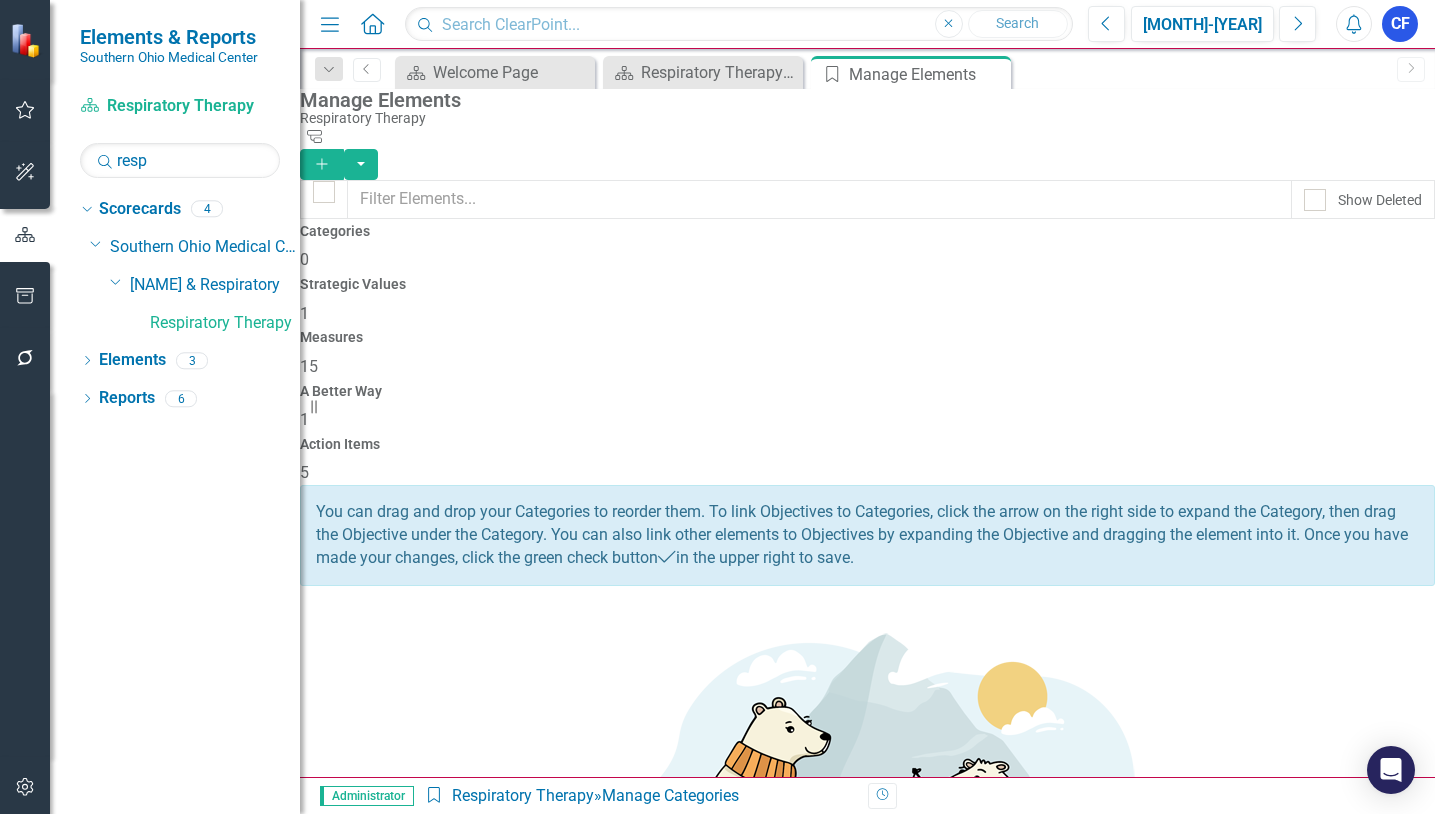 click on "Action Items" at bounding box center [867, 444] 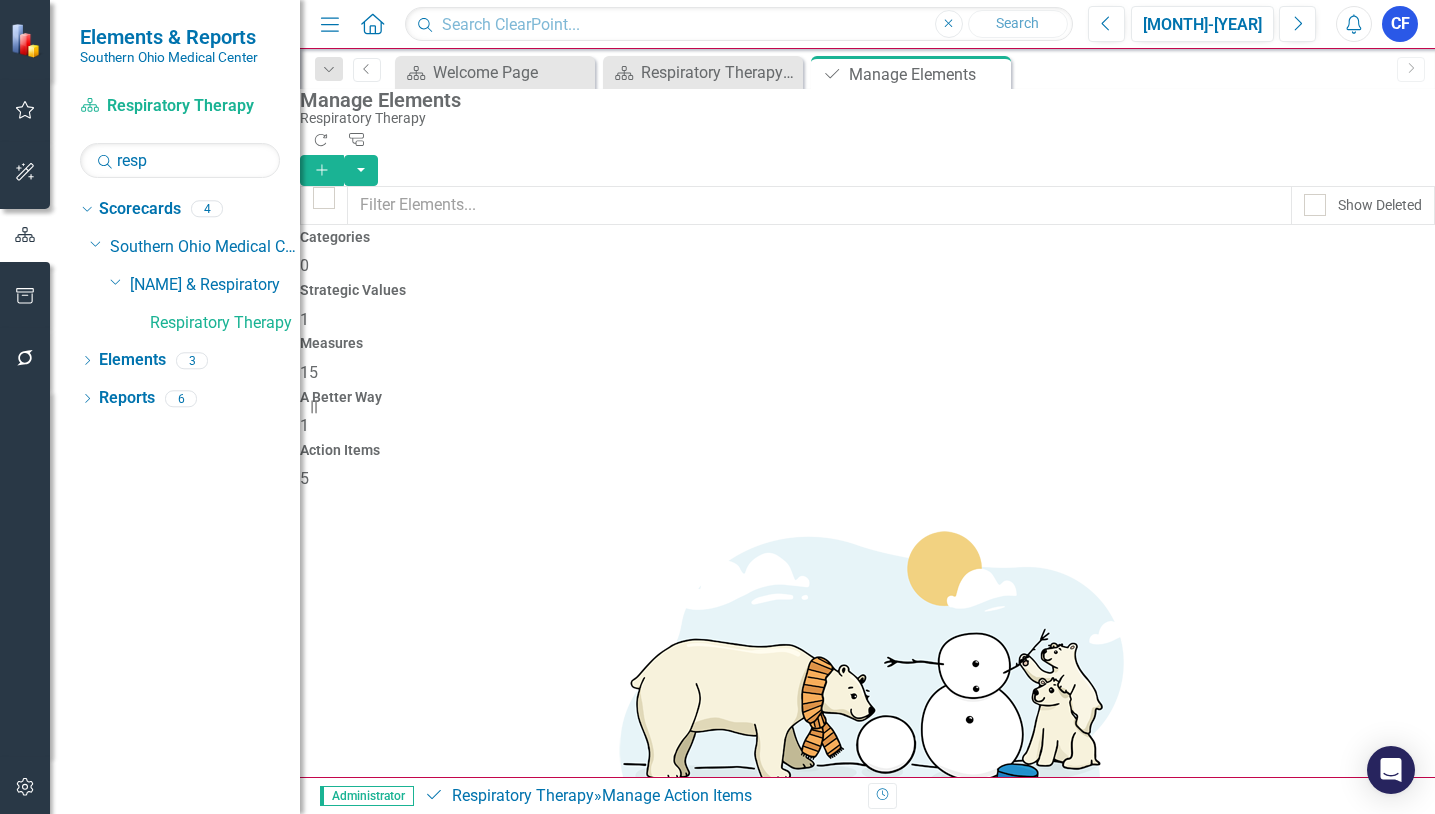 drag, startPoint x: 995, startPoint y: 72, endPoint x: 834, endPoint y: 55, distance: 161.89503 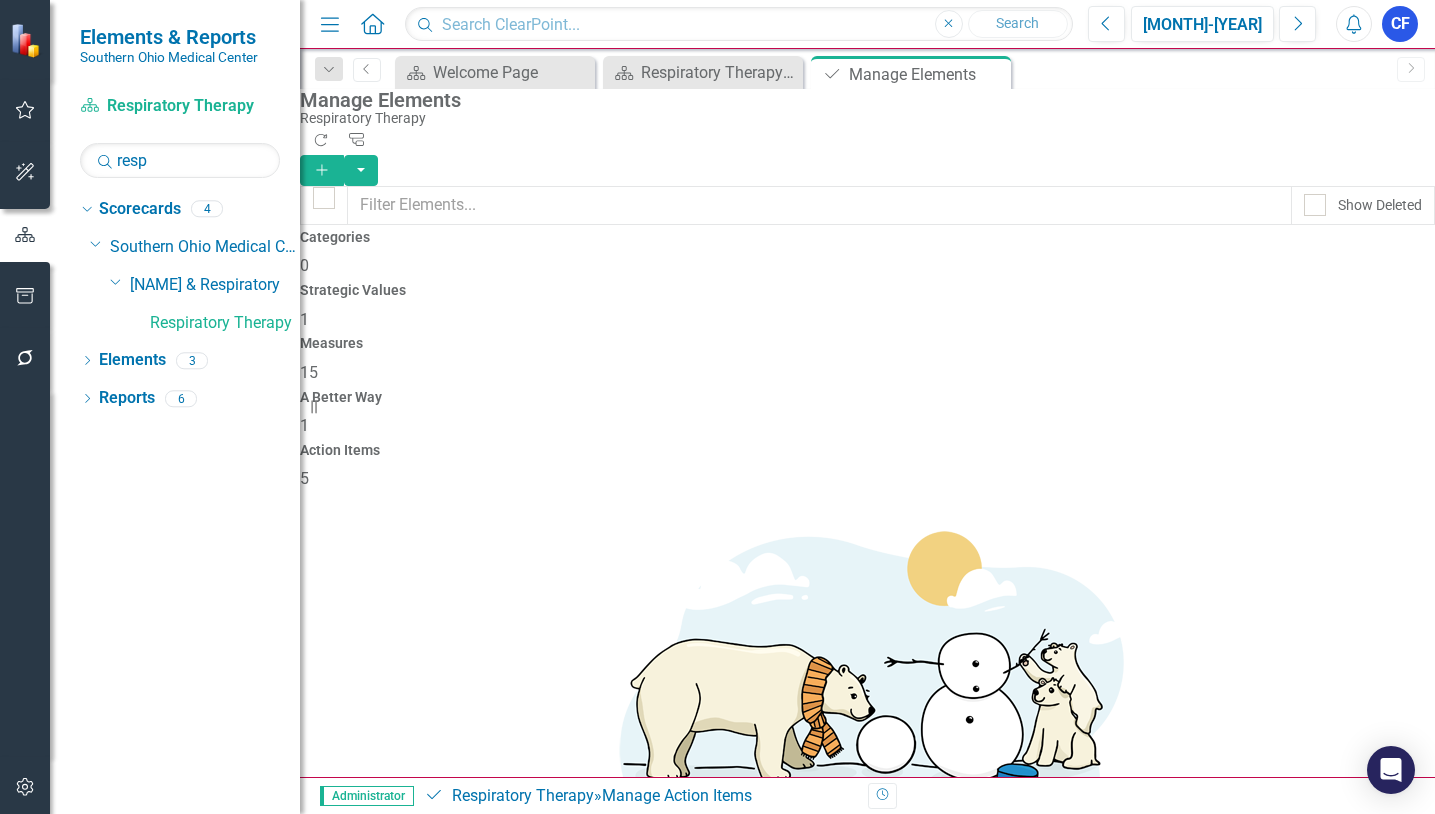 click on "Close" at bounding box center (0, 0) 